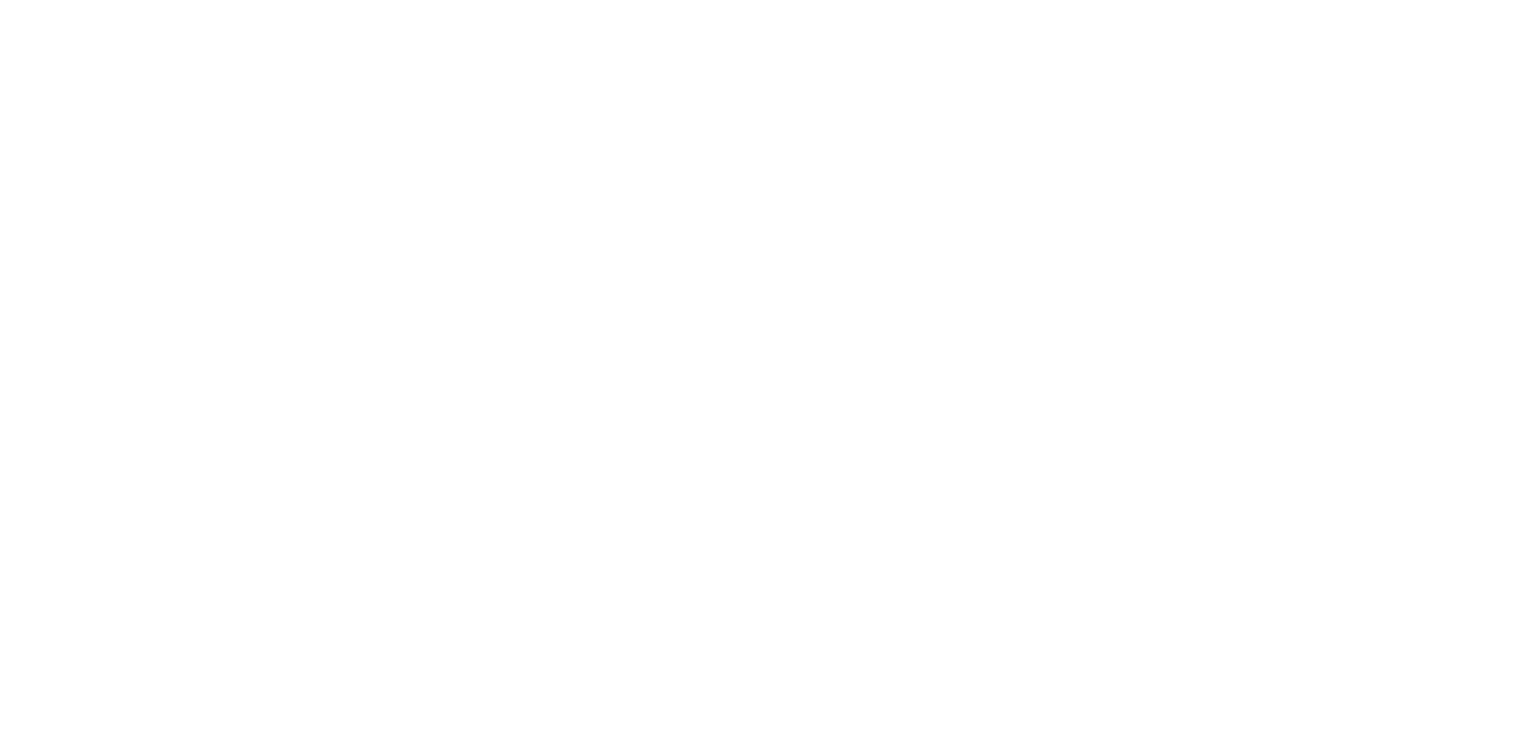 scroll, scrollTop: 0, scrollLeft: 0, axis: both 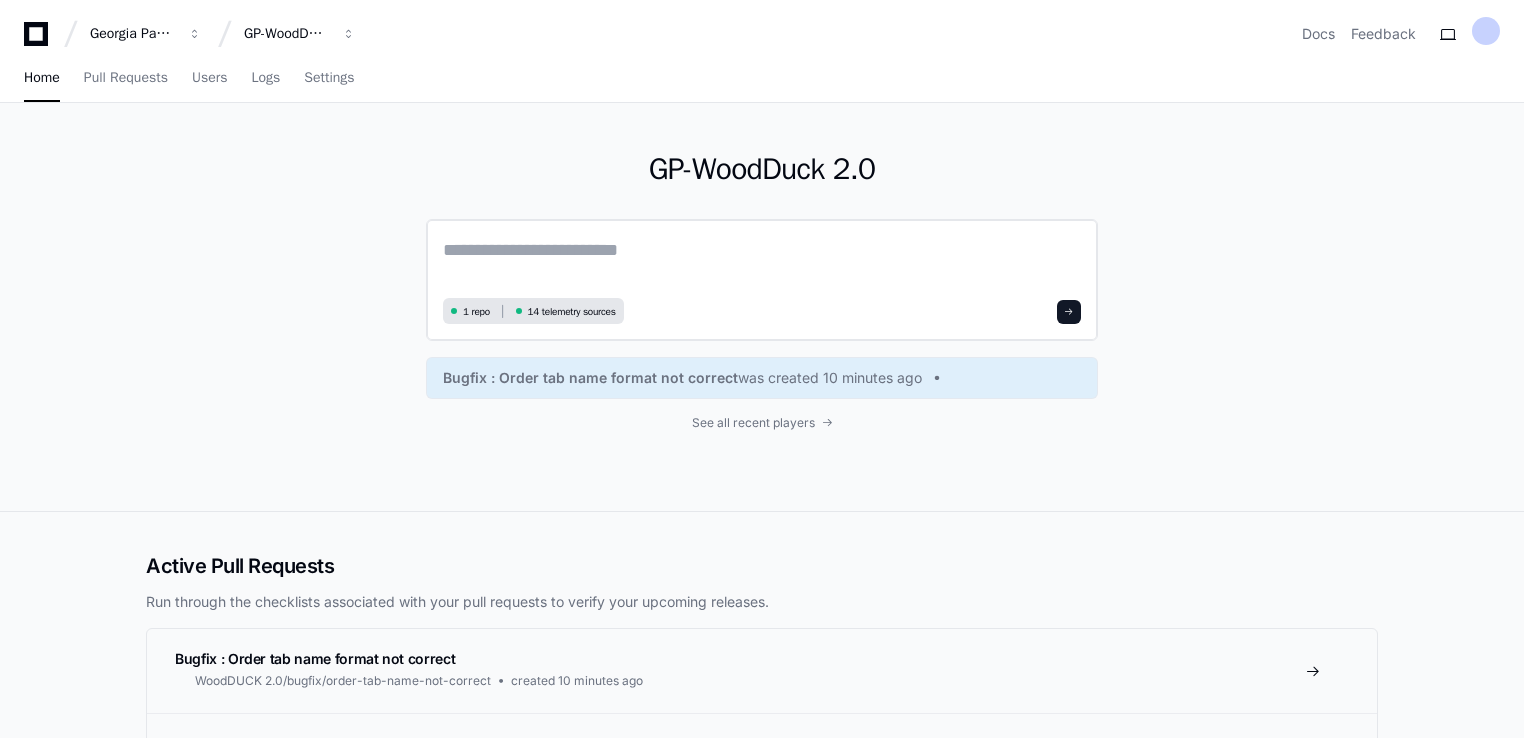 click 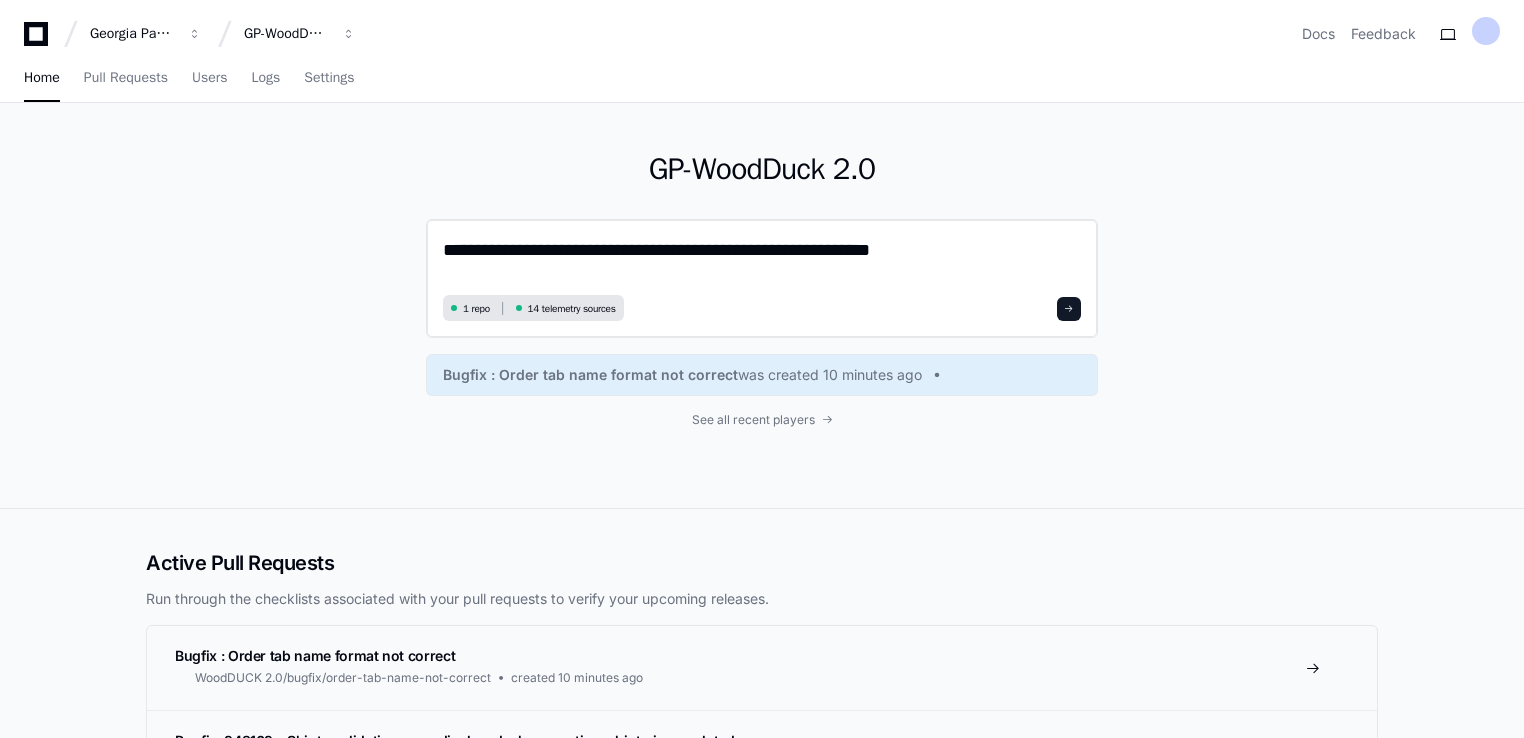 paste on "**********" 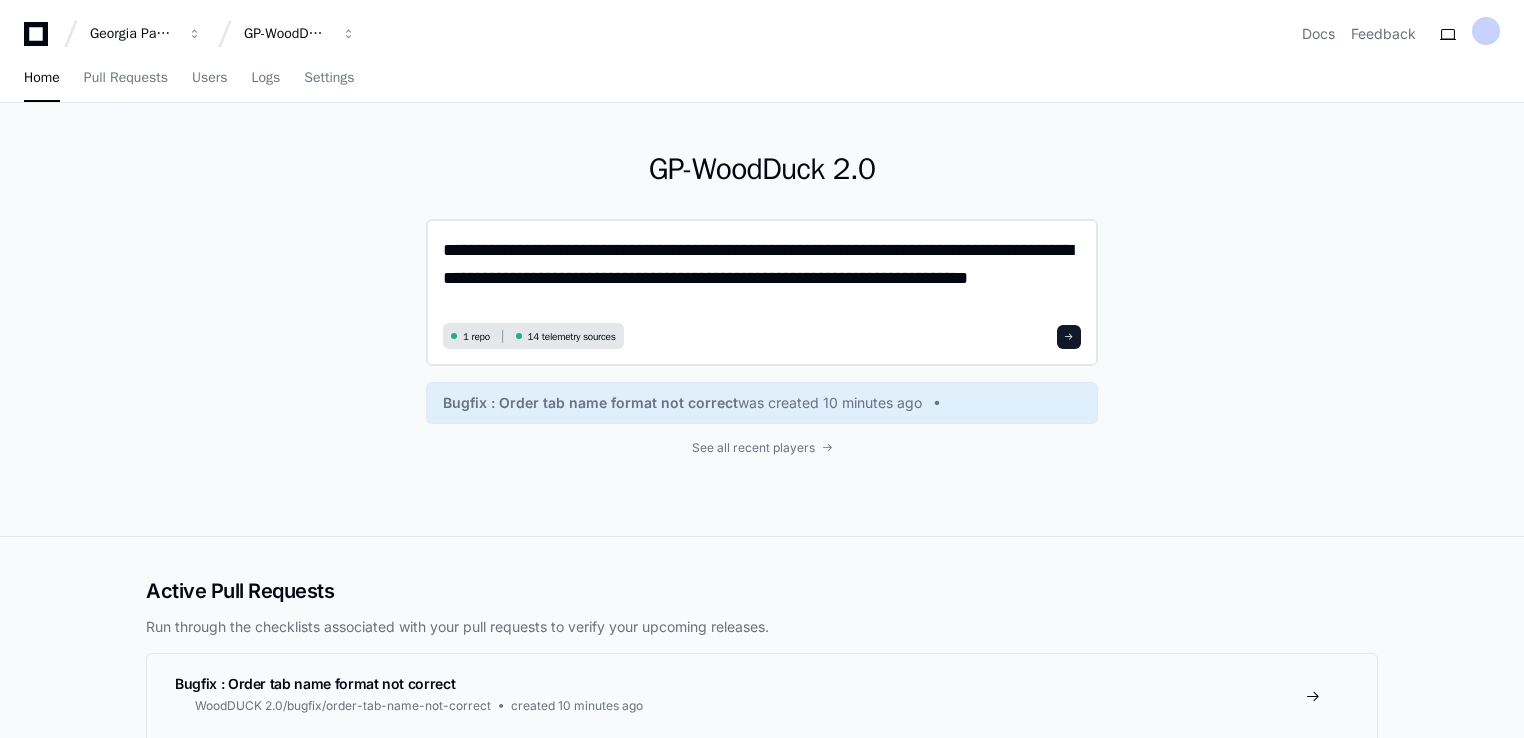 scroll, scrollTop: 0, scrollLeft: 0, axis: both 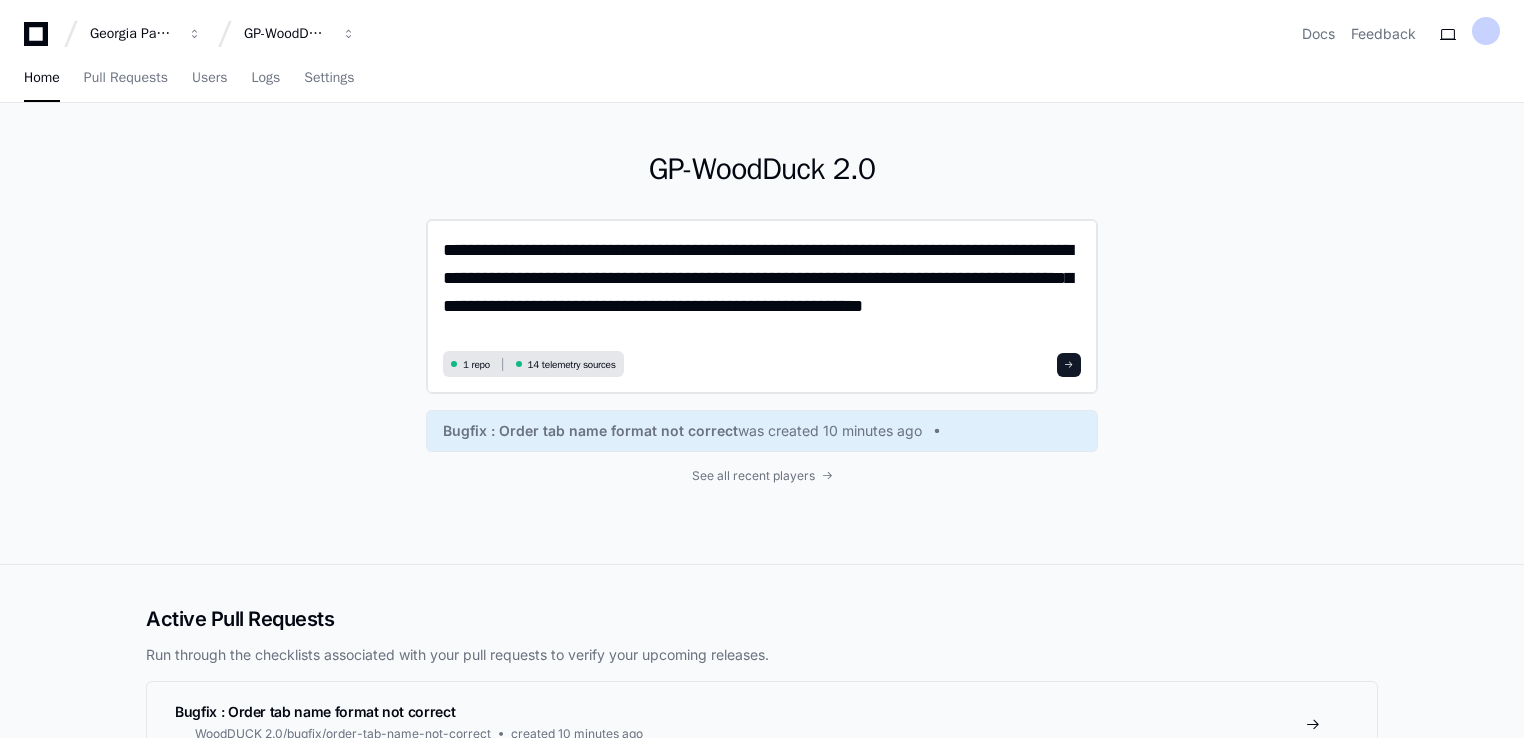type on "**********" 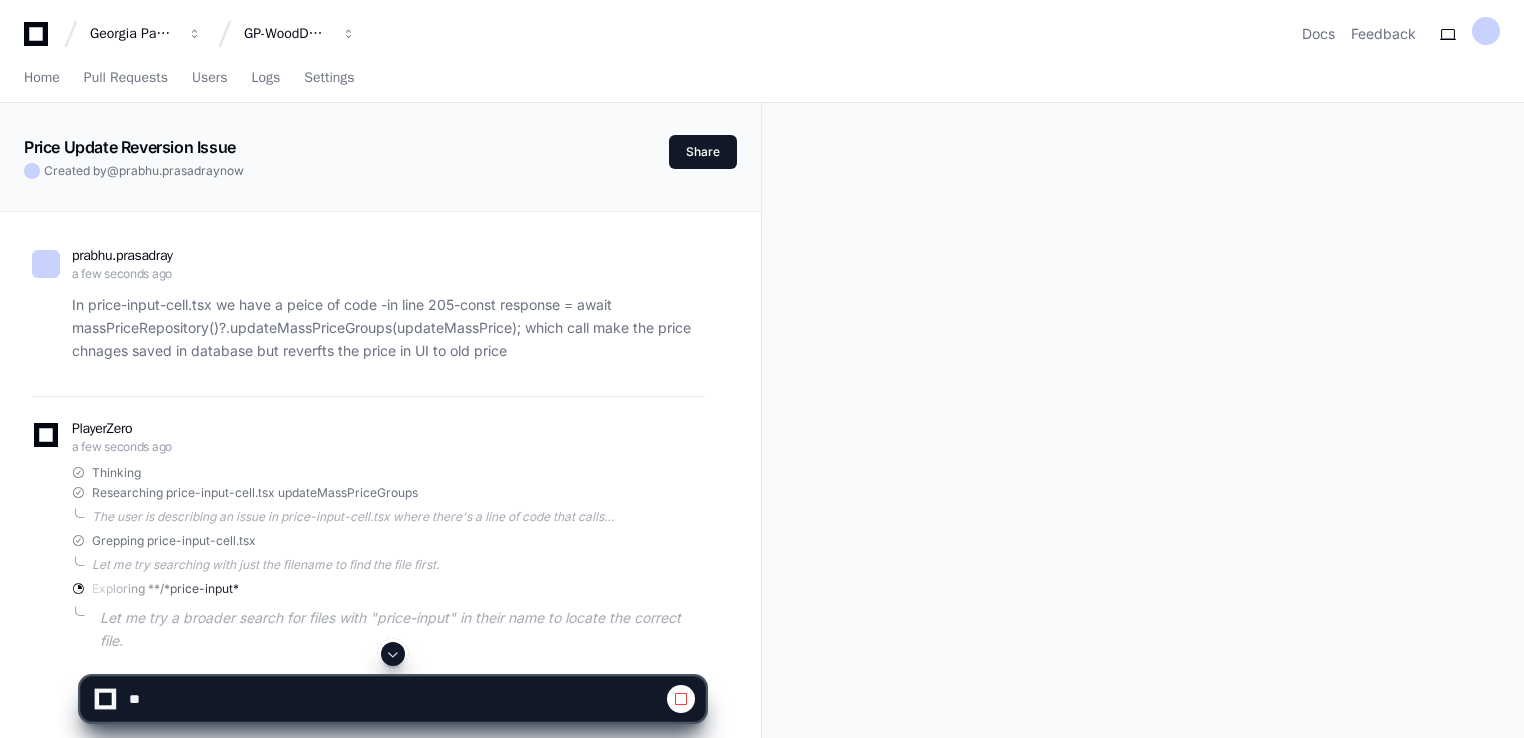 click 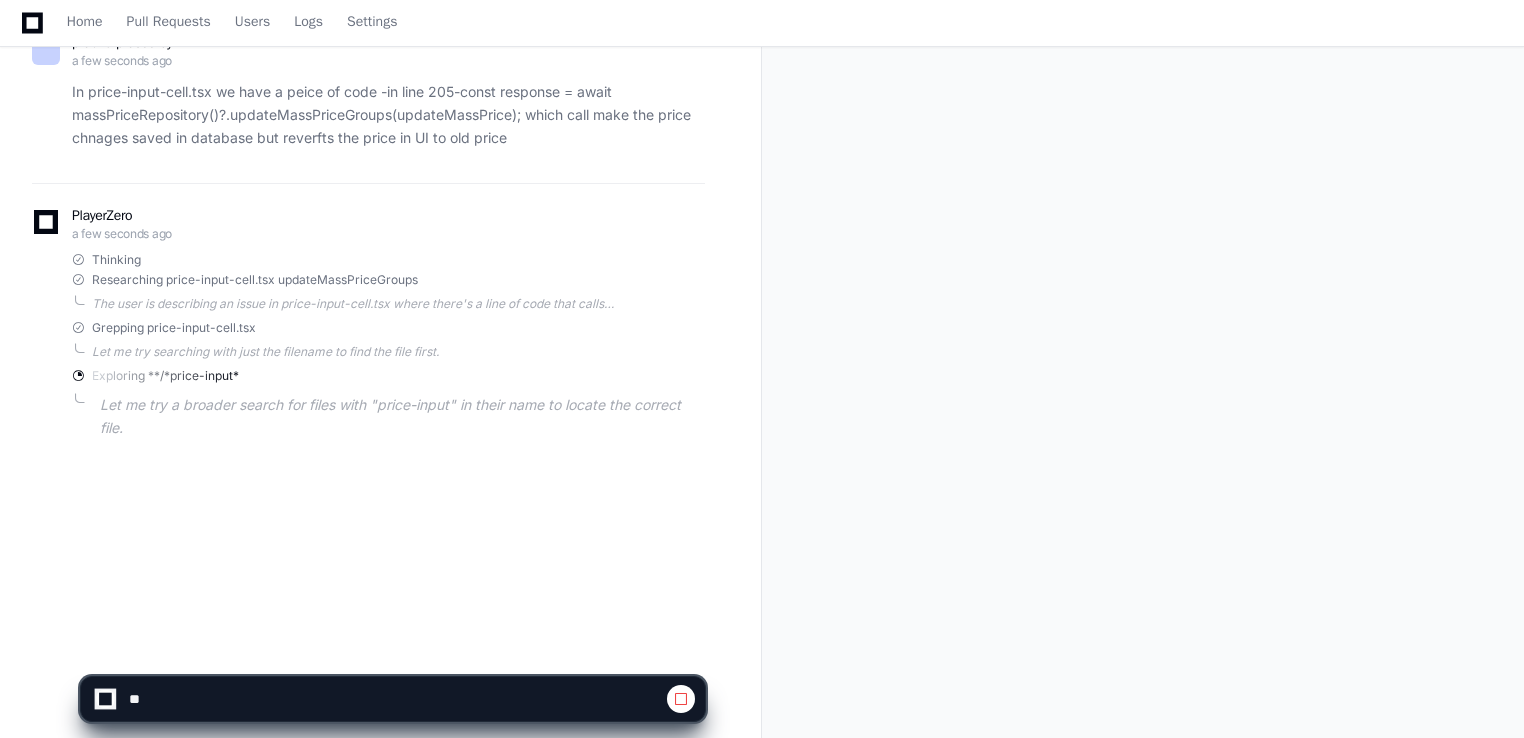scroll, scrollTop: 324, scrollLeft: 0, axis: vertical 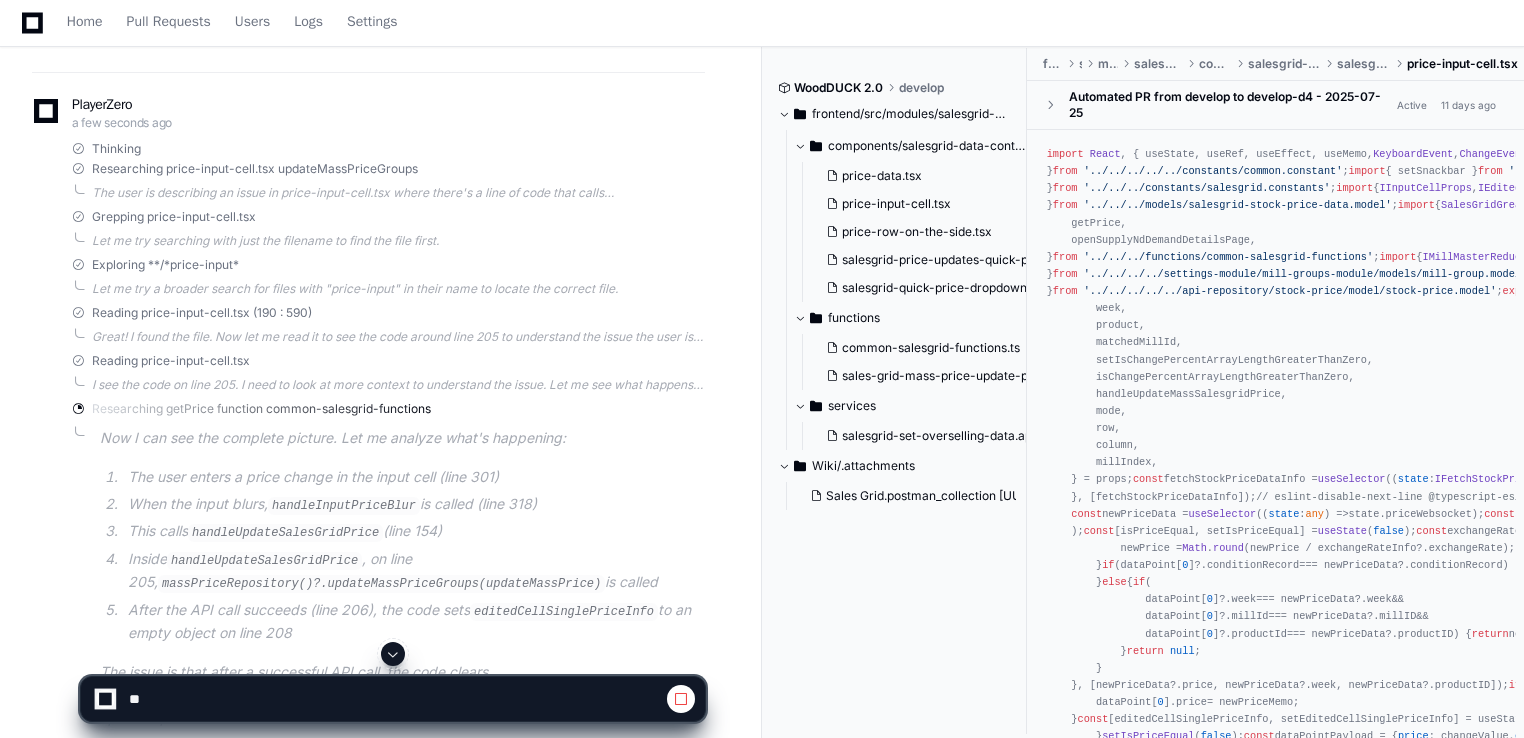 click on "After the API call succeeds (line 206), the code sets  editedCellSinglePriceInfo  to an empty object on line 208" 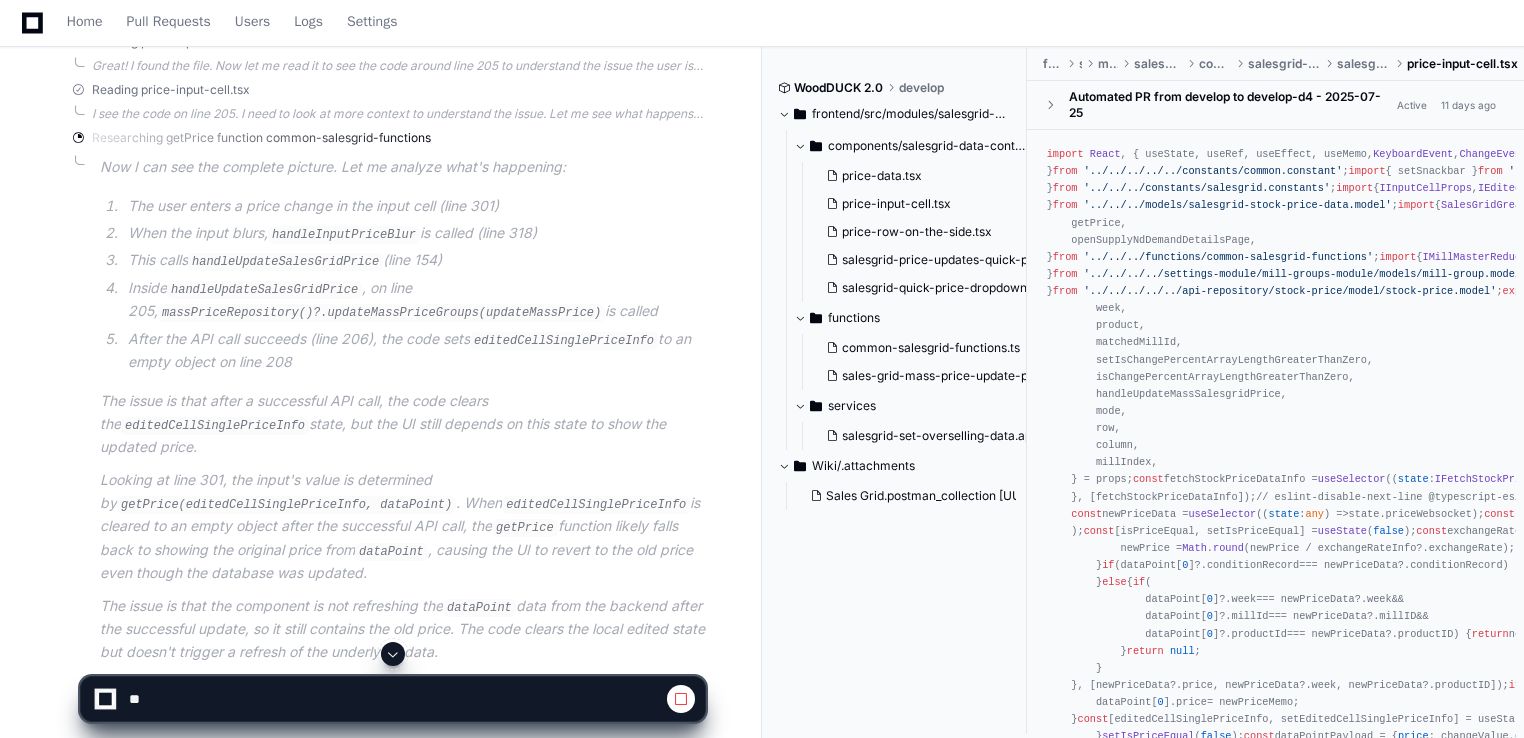 scroll, scrollTop: 680, scrollLeft: 0, axis: vertical 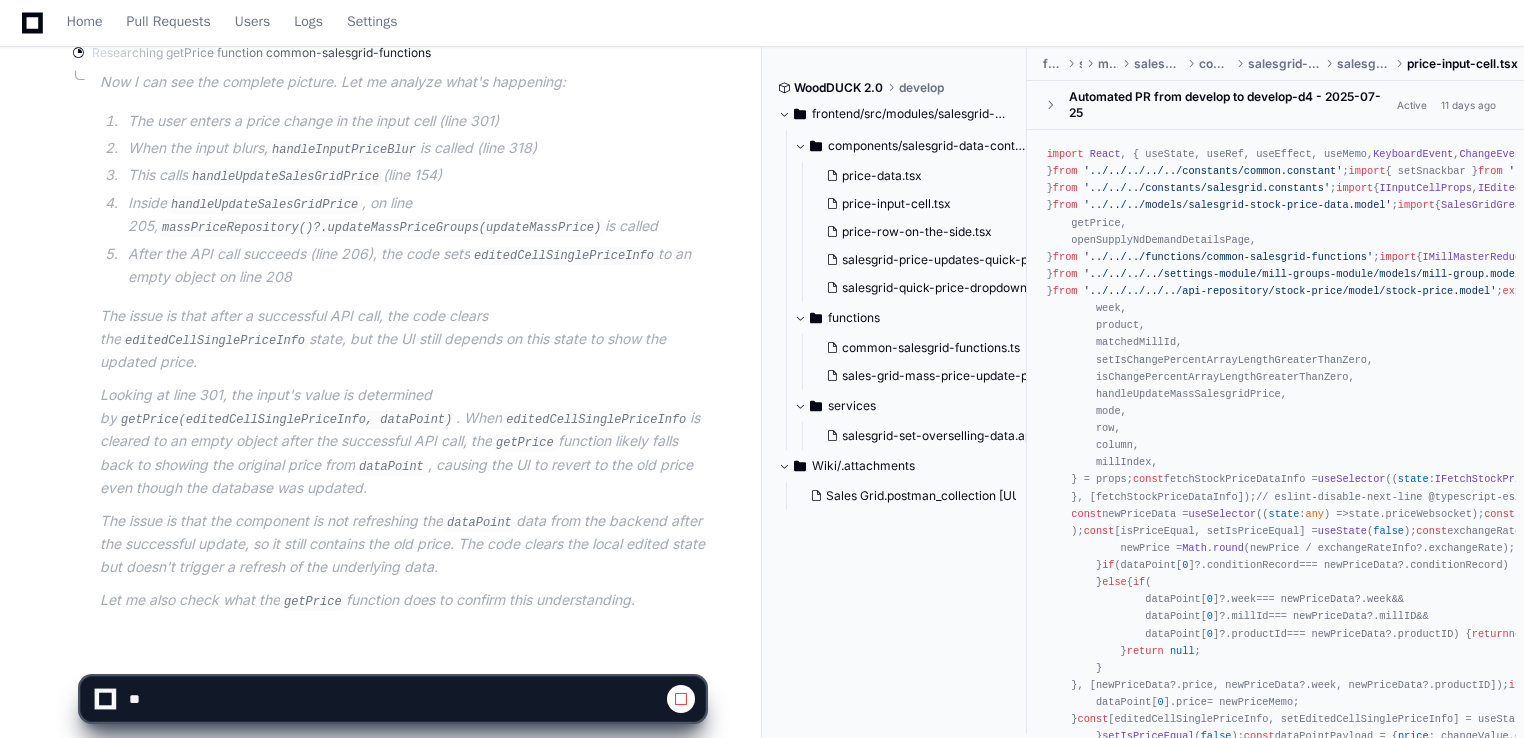 type 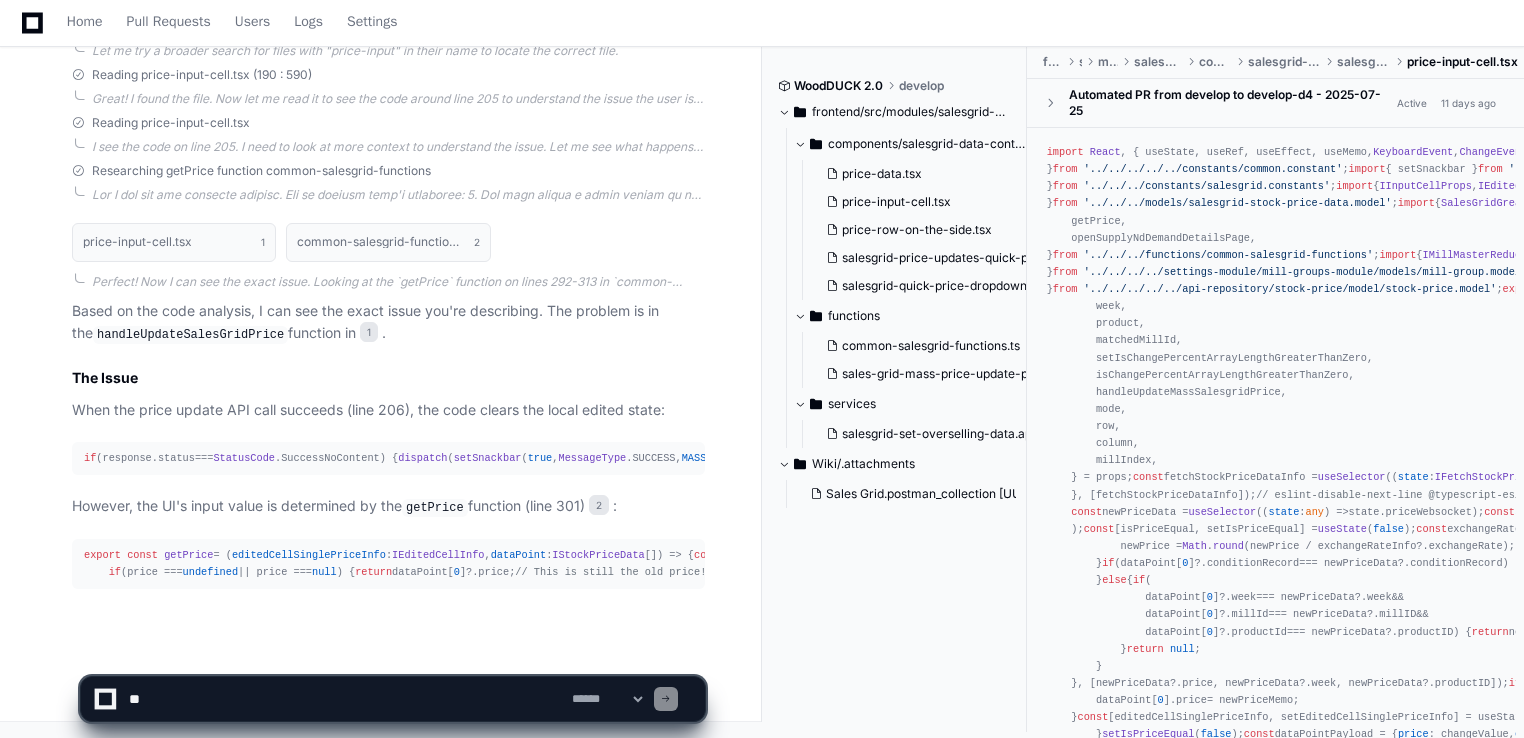 click on "Based on the code analysis, I can see the exact issue you're describing. The problem is in the  handleUpdateSalesGridPrice  function in  1 .
The Issue
When the price update API call succeeds (line 206), the code clears the local edited state:
if  (response. status  ===  StatusCode . SuccessNoContent ) {
dispatch ( setSnackbar ( true ,  MessageType . SUCCESS ,  MASS_PRICE_SUCCESS_MSG ));
setEditedCellSinglePriceInfo ({}  as   IEditedCellInfo );   // This clears the edited price
}
However, the UI's input value is determined by the  getPrice  function (line 301) 2 :
export   const   getPrice  = ( editedCellSinglePriceInfo :  IEditedCellInfo ,  dataPoint :  IStockPriceData [] ) => {
const  { price } = editedCellSinglePriceInfo;
// If no edited price, fall back to original dataPoint price
if  (price ===  undefined  || price ===  null ) {
return  dataPoint[ 0 ]?. price ;  // This is still the old price!
}  else  {" 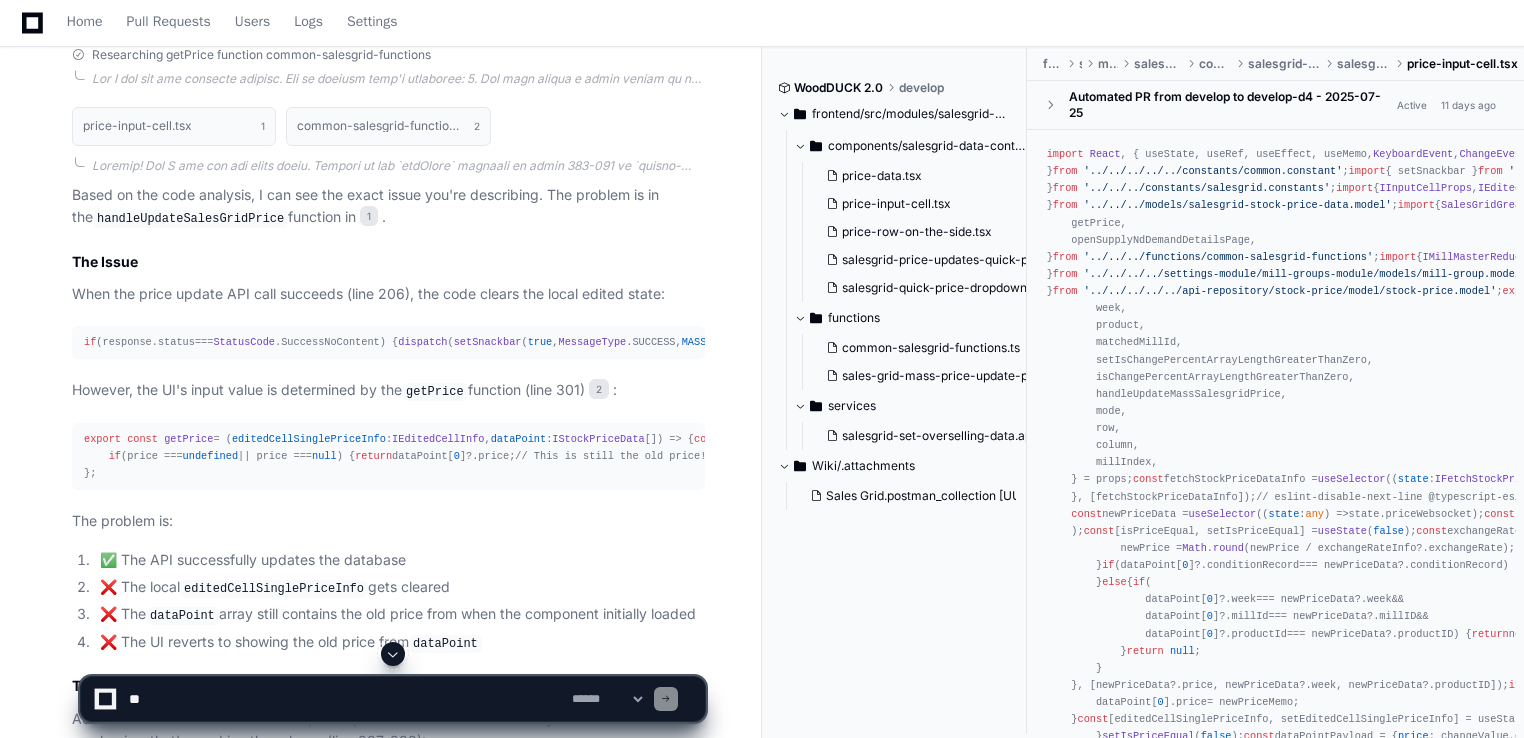 scroll, scrollTop: 680, scrollLeft: 0, axis: vertical 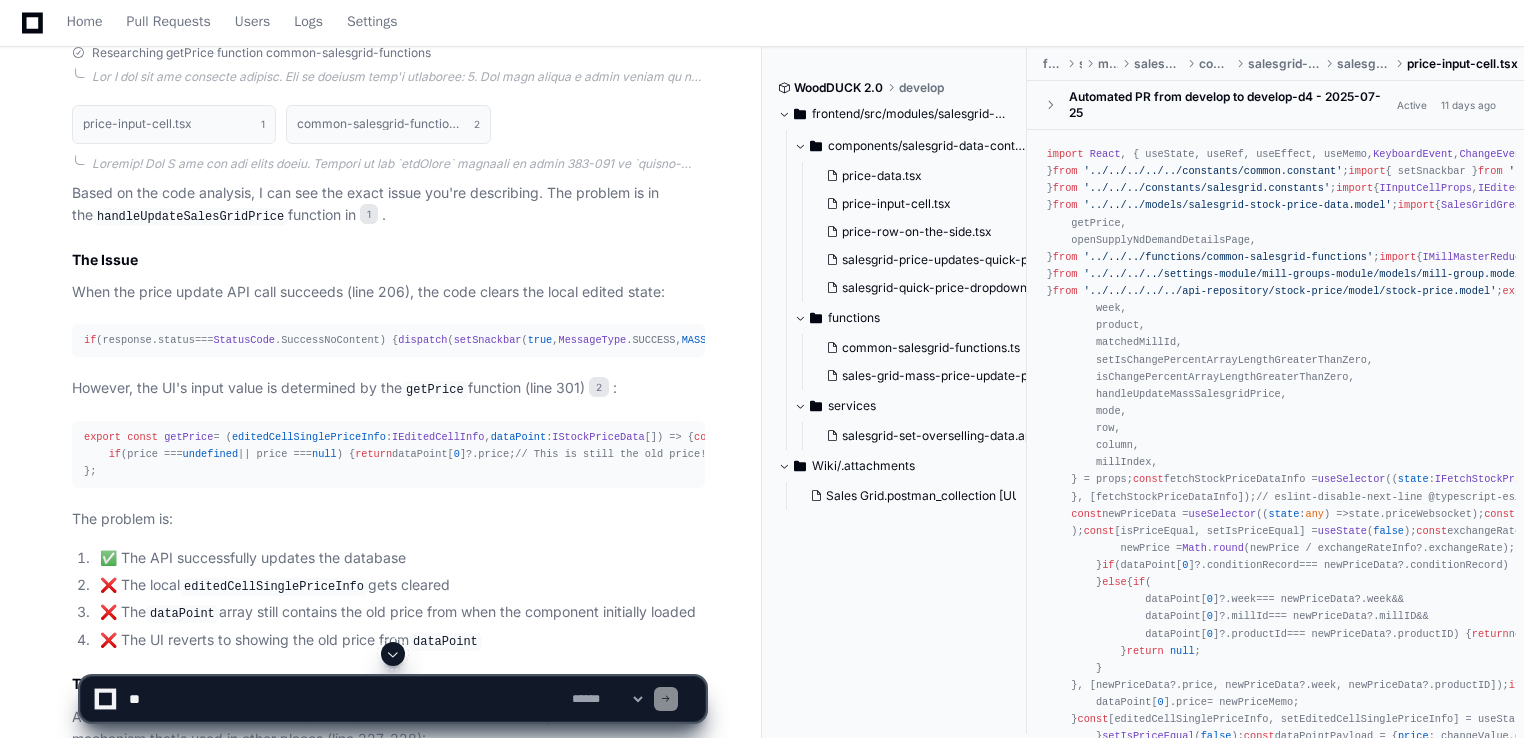 click on "if  (response. status  ===  StatusCode . SuccessNoContent ) {
dispatch ( setSnackbar ( true ,  MessageType . SUCCESS ,  MASS_PRICE_SUCCESS_MSG ));
setEditedCellSinglePriceInfo ({}  as   IEditedCellInfo );   // This clears the edited price
}" 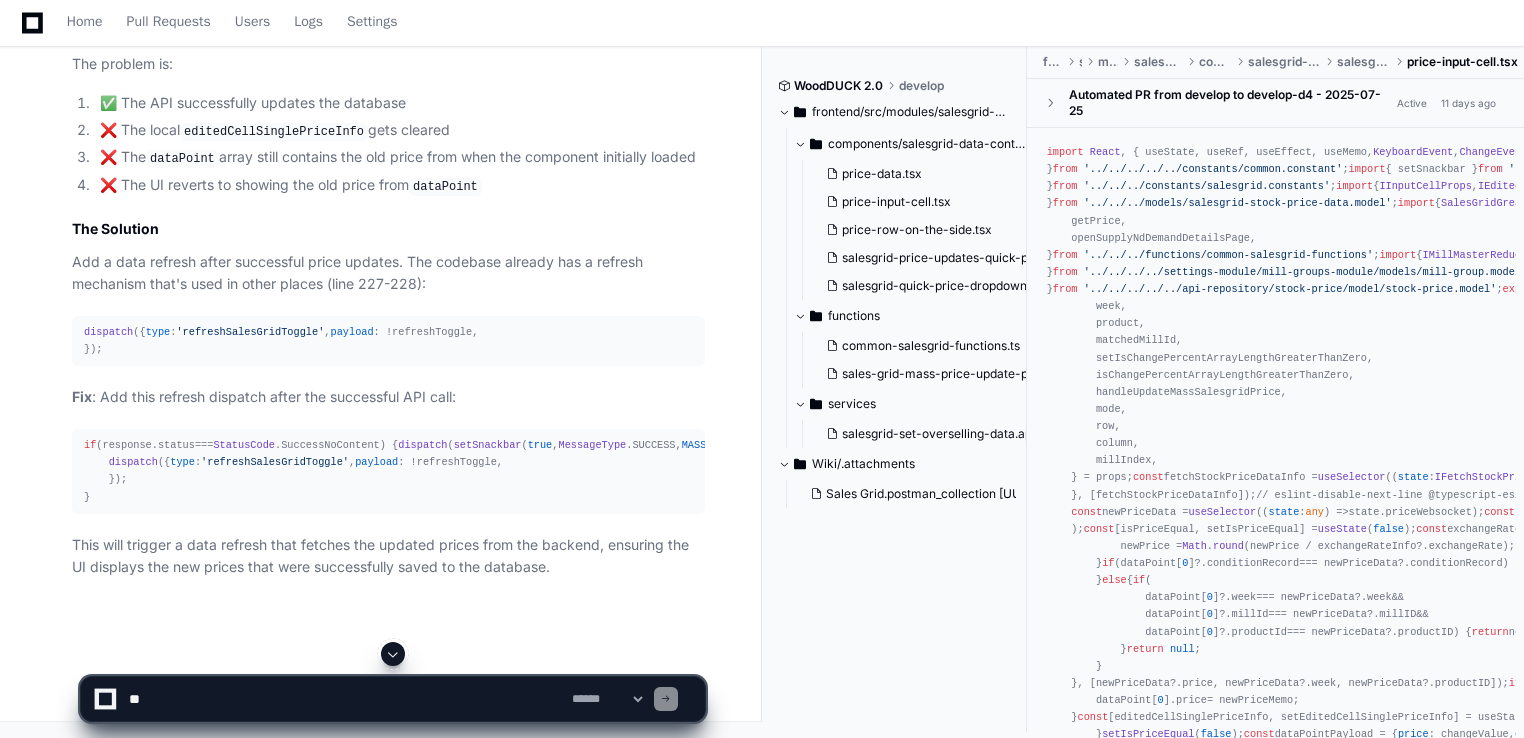 scroll, scrollTop: 1280, scrollLeft: 0, axis: vertical 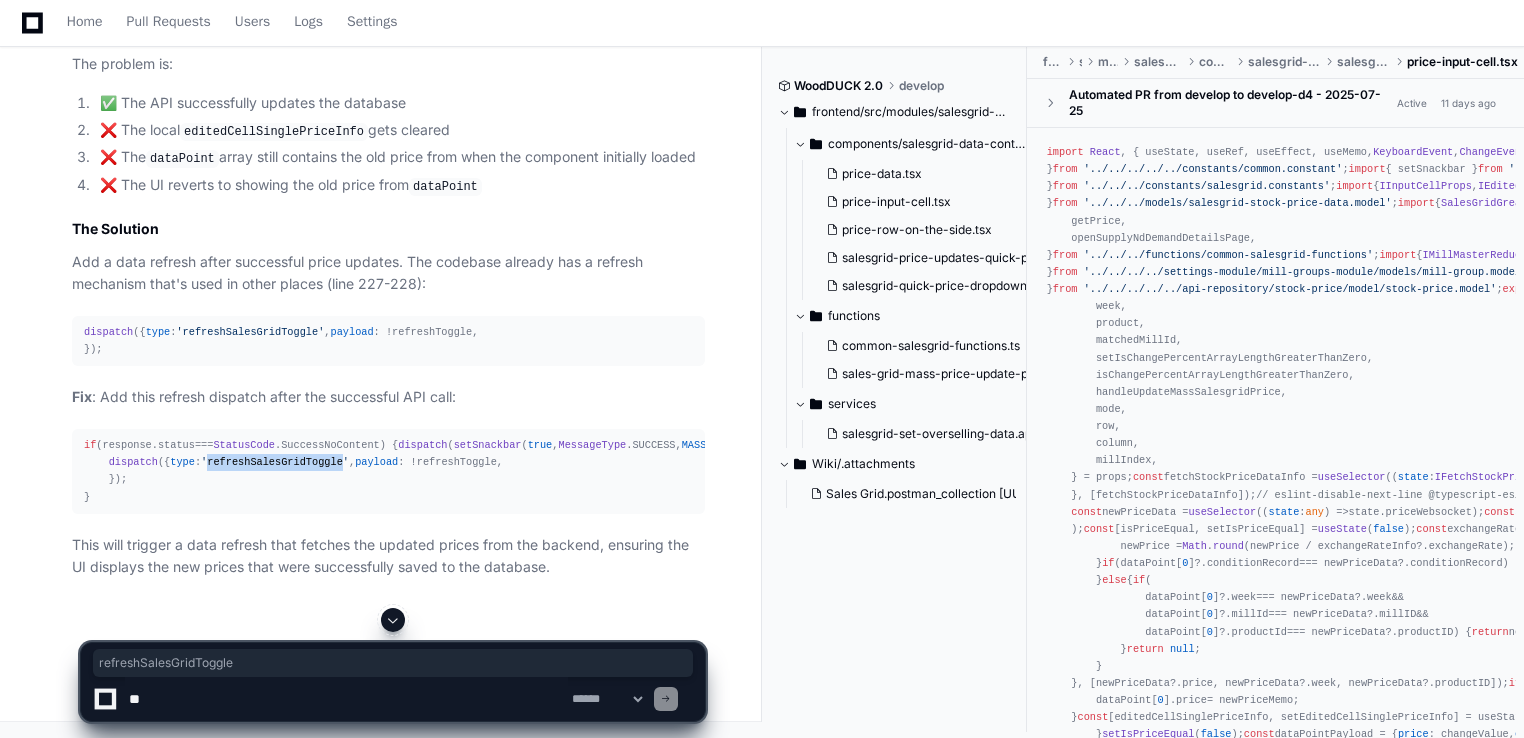 click on "'refreshSalesGridToggle'" 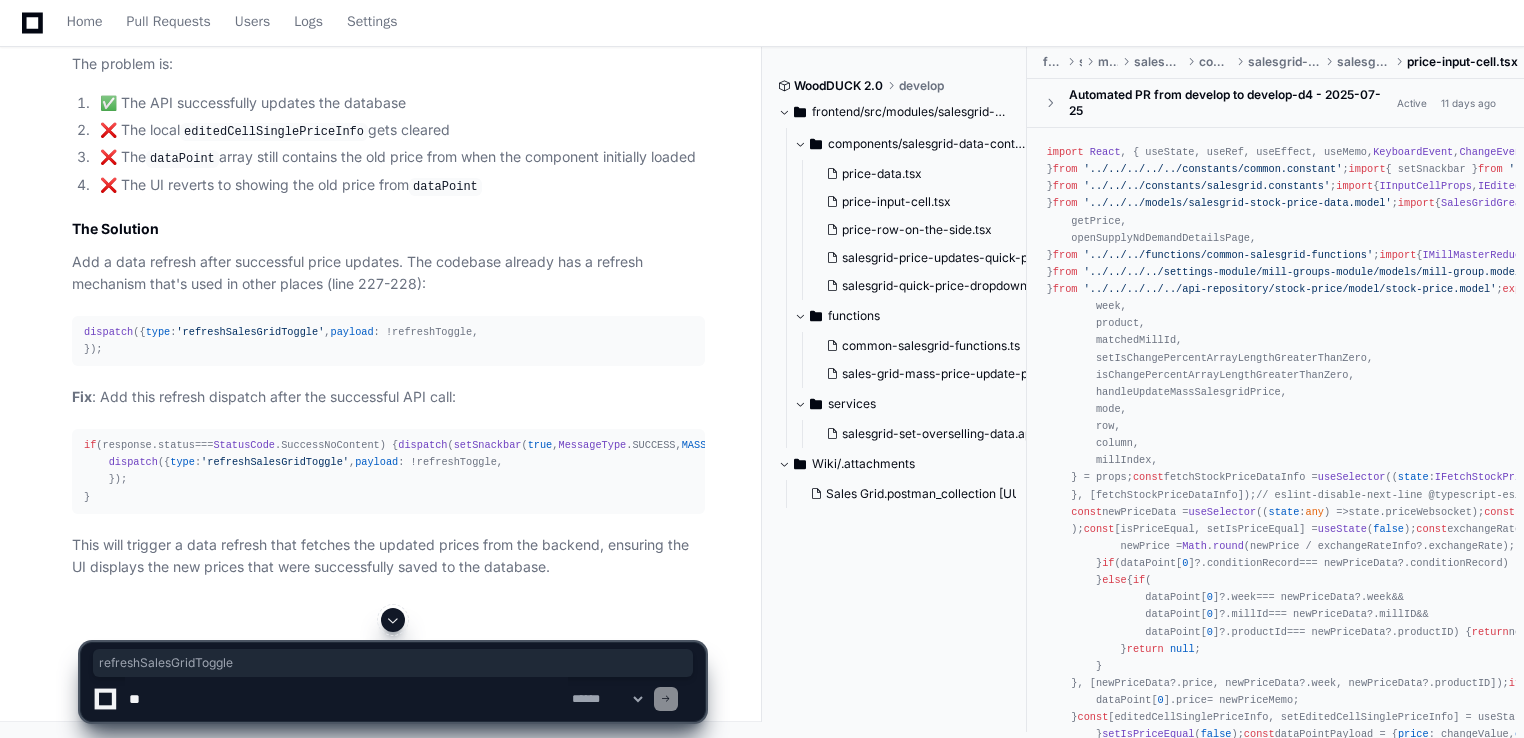 click on "// Add this refresh to reload the updated price data" 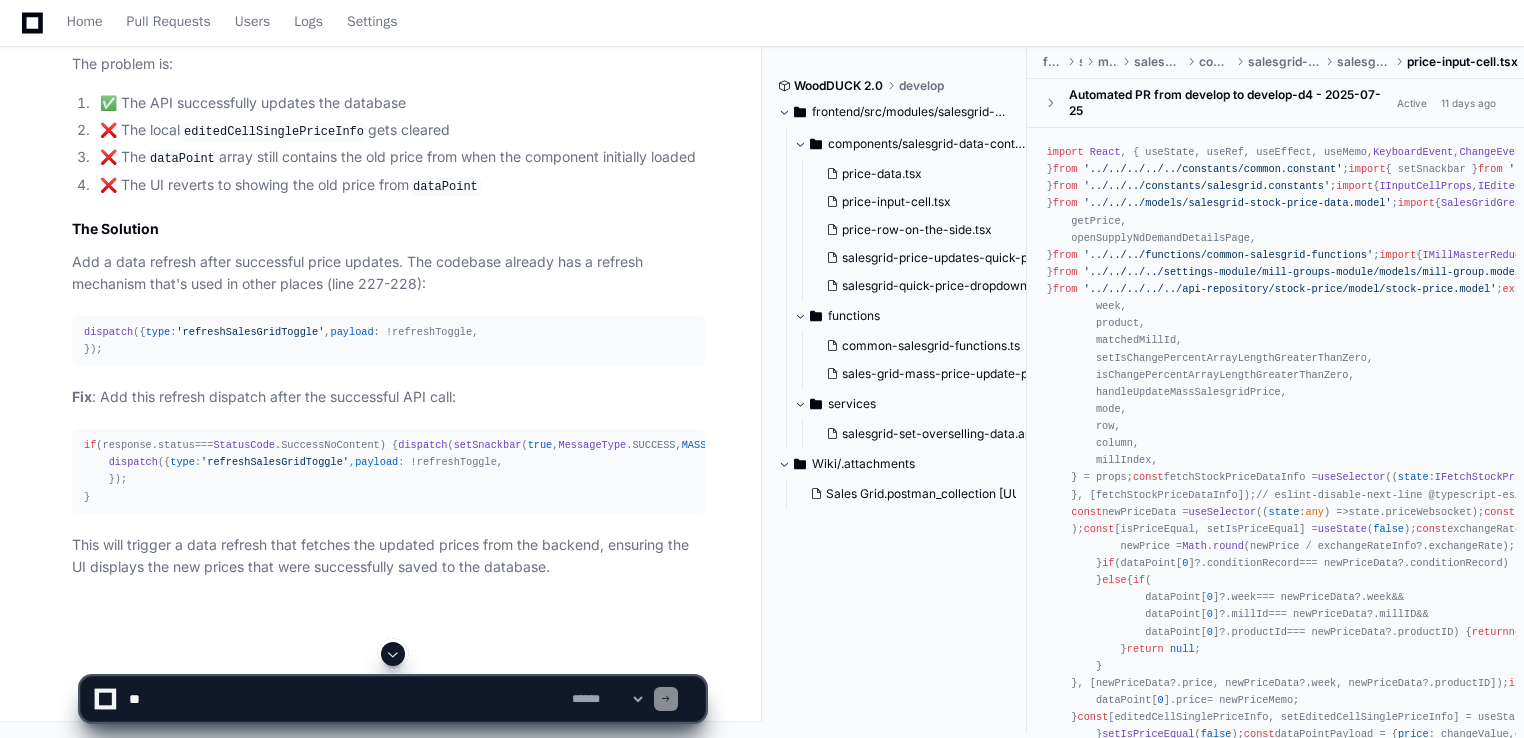 scroll, scrollTop: 1360, scrollLeft: 0, axis: vertical 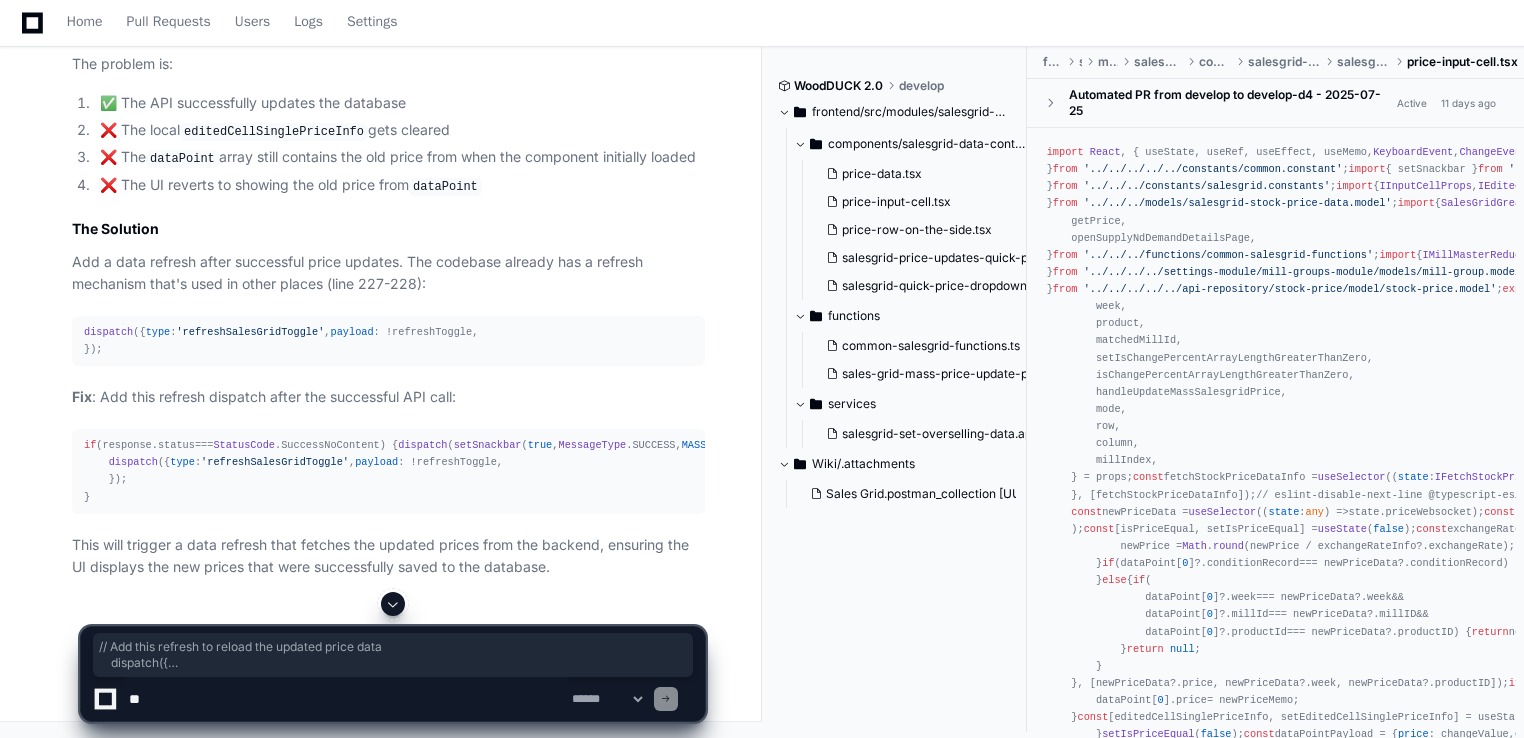 drag, startPoint x: 100, startPoint y: 478, endPoint x: 173, endPoint y: 545, distance: 99.08582 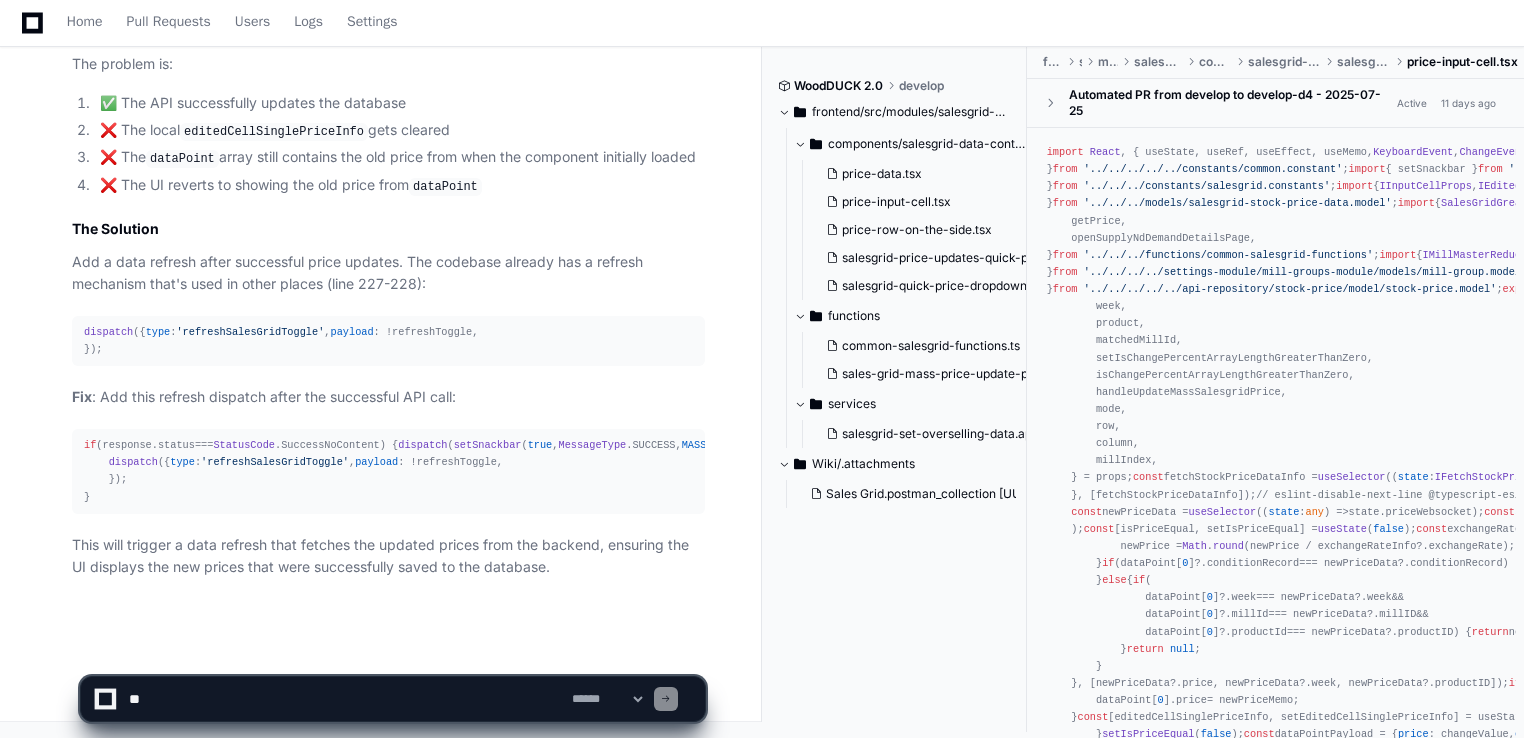 scroll, scrollTop: 1426, scrollLeft: 0, axis: vertical 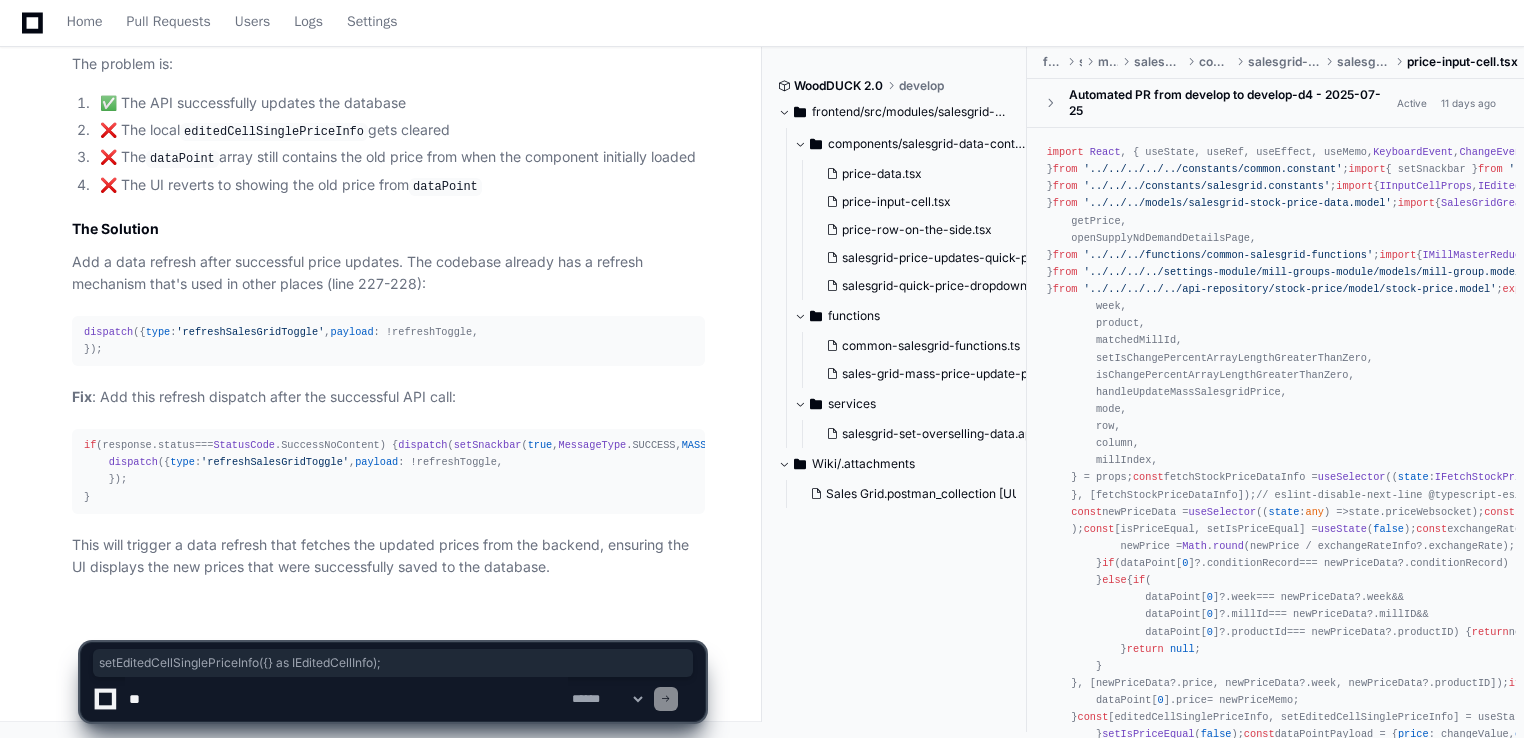 drag, startPoint x: 400, startPoint y: 392, endPoint x: 103, endPoint y: 399, distance: 297.0825 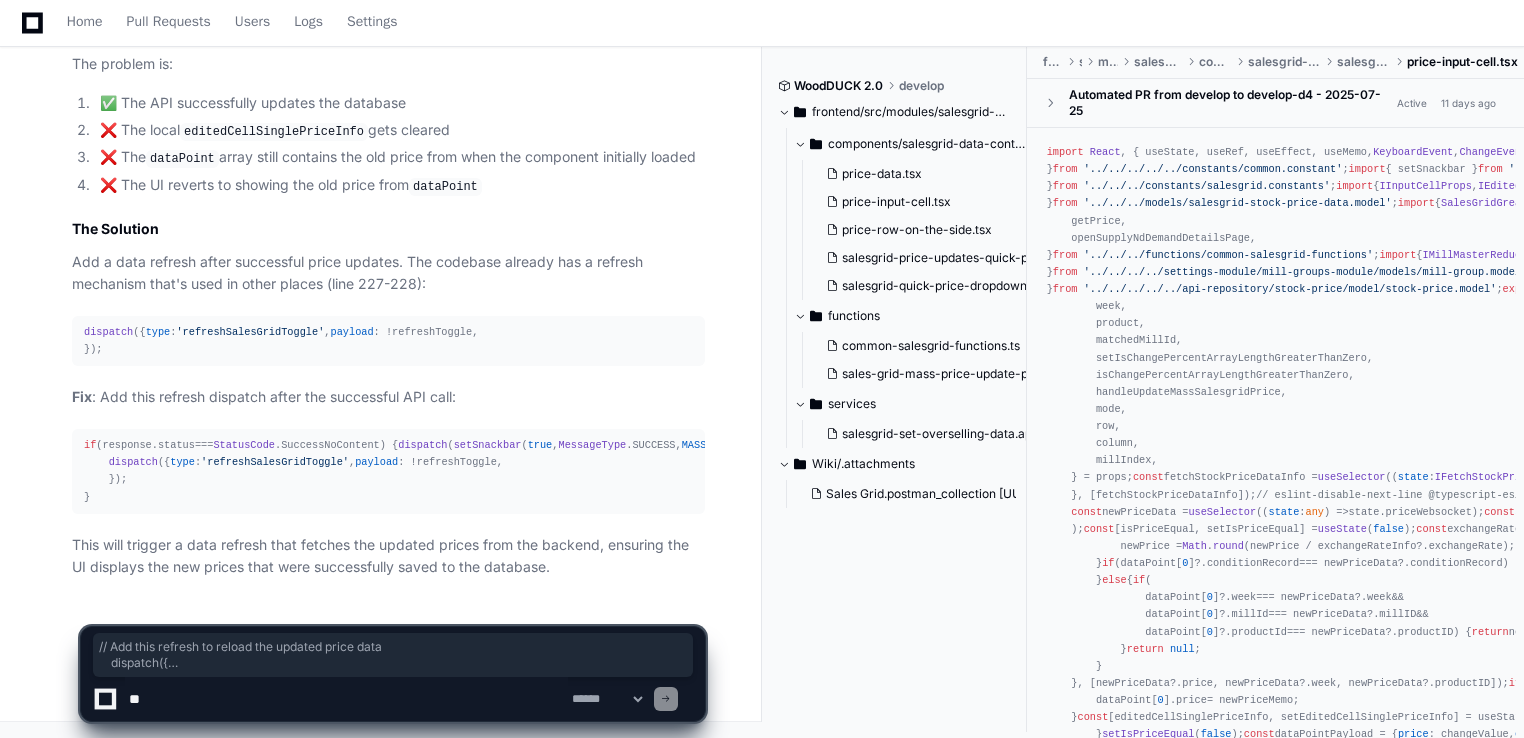 drag, startPoint x: 98, startPoint y: 411, endPoint x: 168, endPoint y: 476, distance: 95.524864 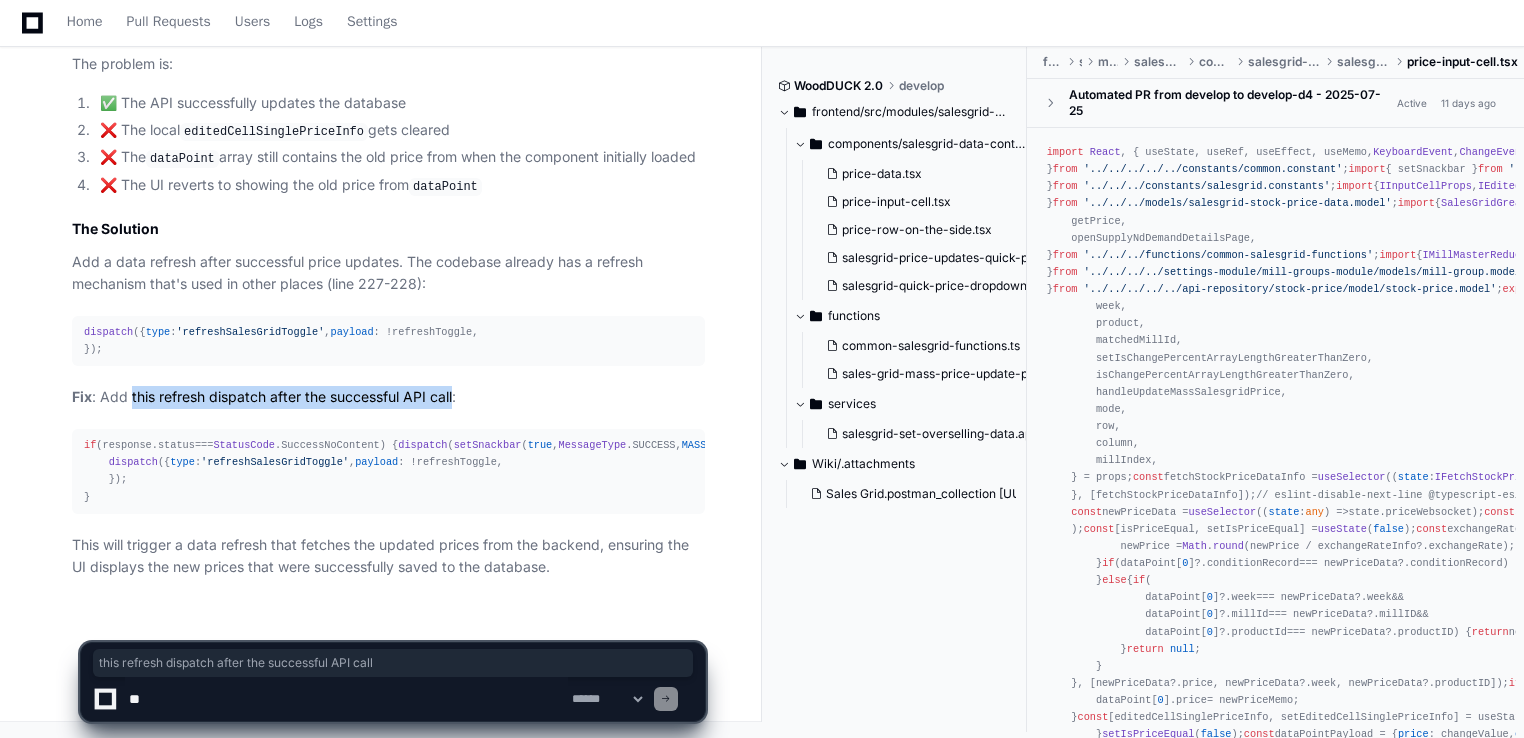 drag, startPoint x: 131, startPoint y: 313, endPoint x: 452, endPoint y: 314, distance: 321.00156 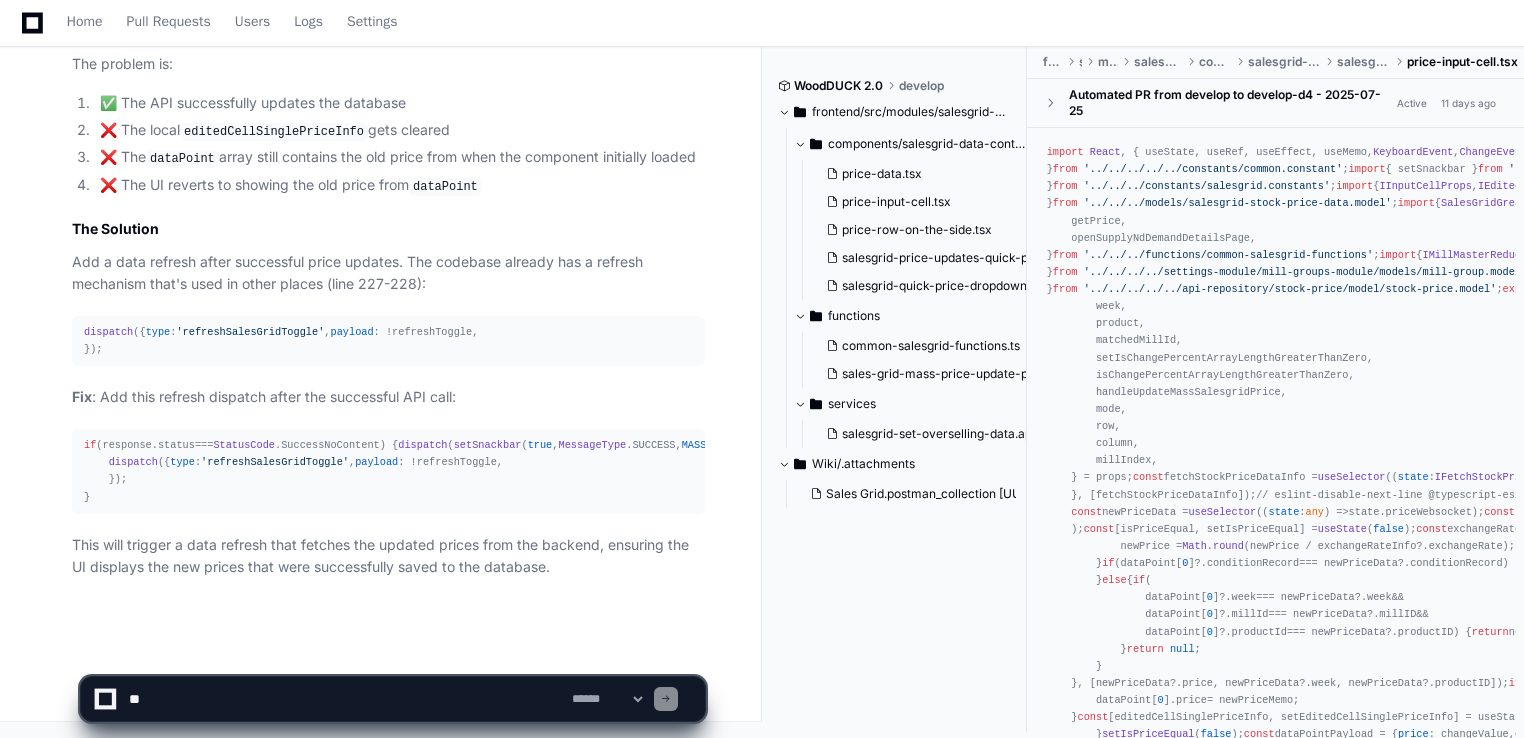 click 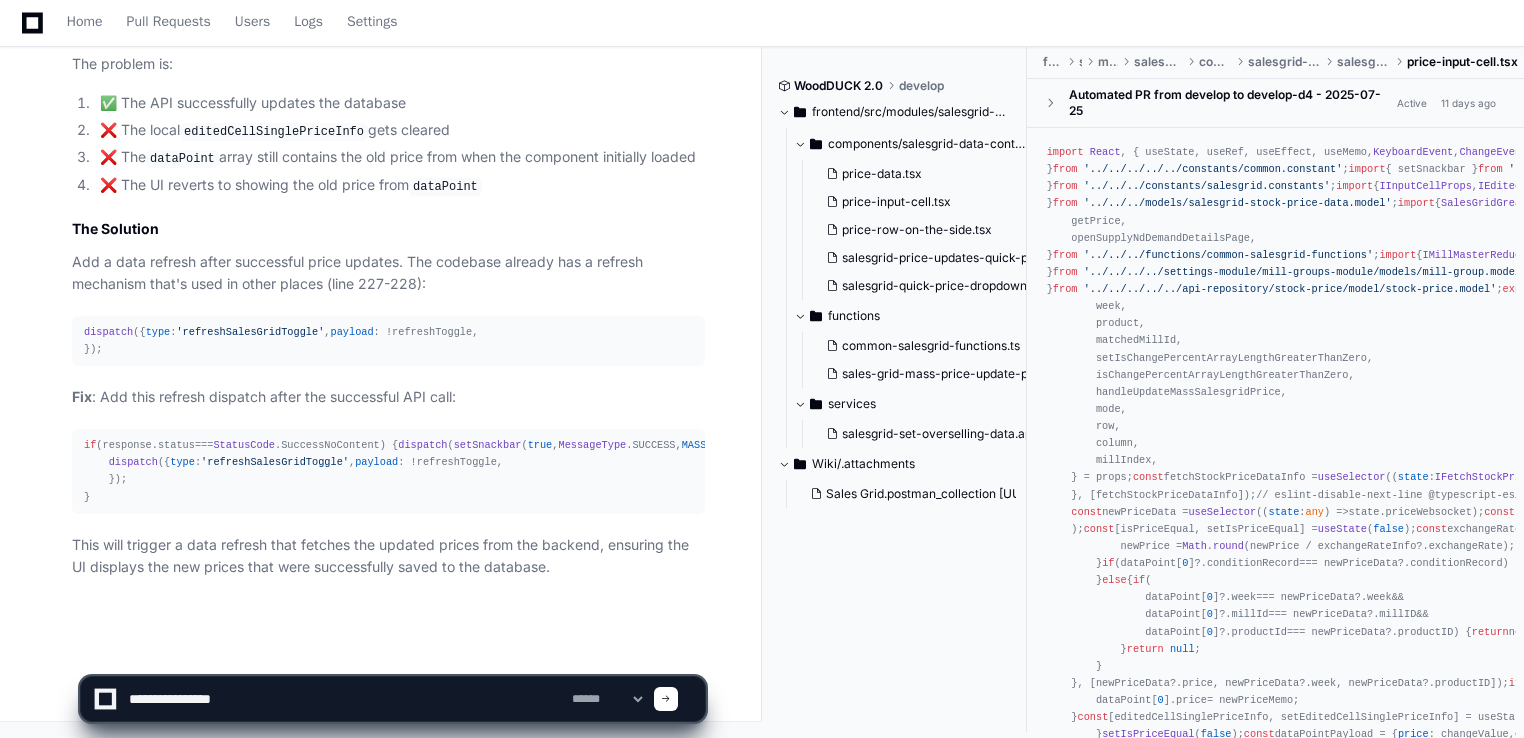 type on "**********" 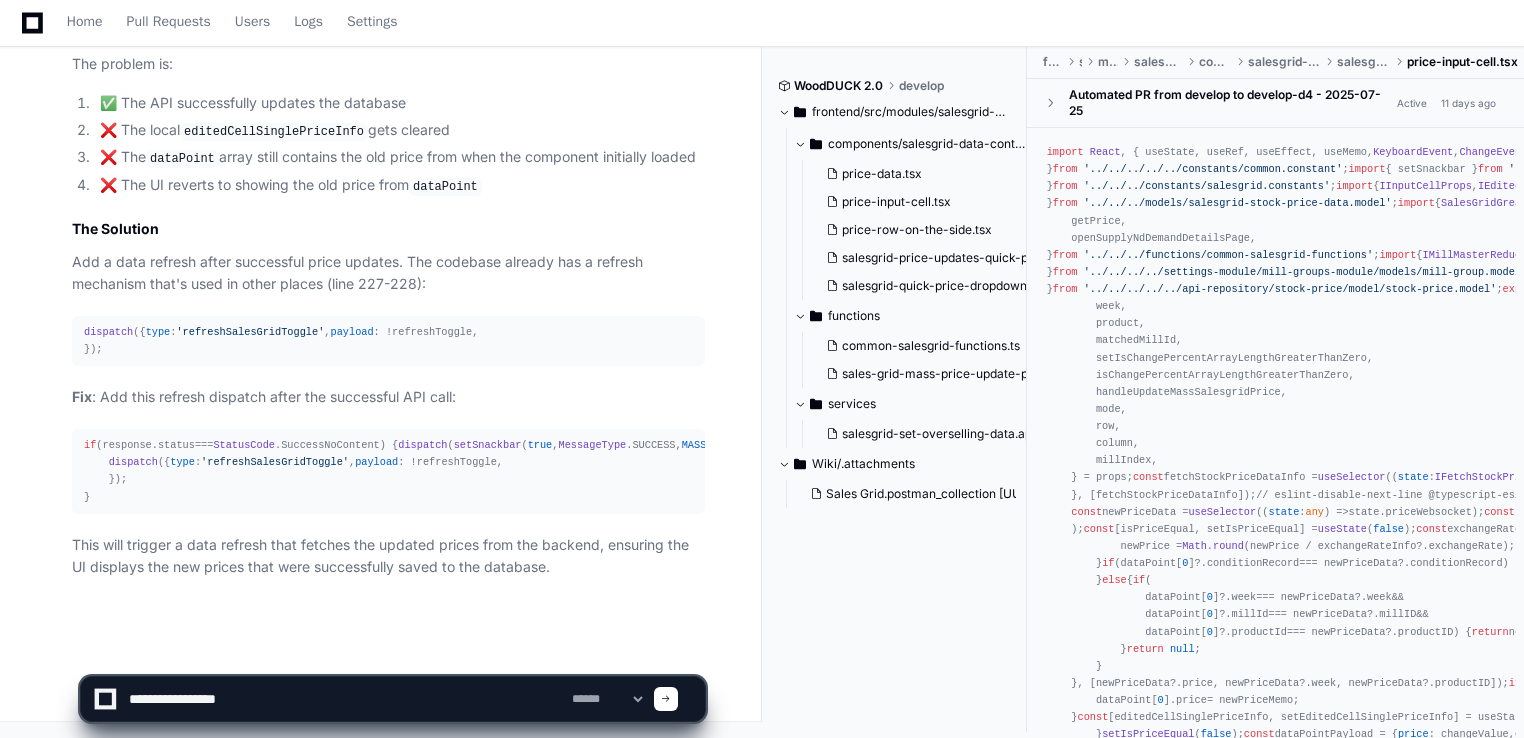 type 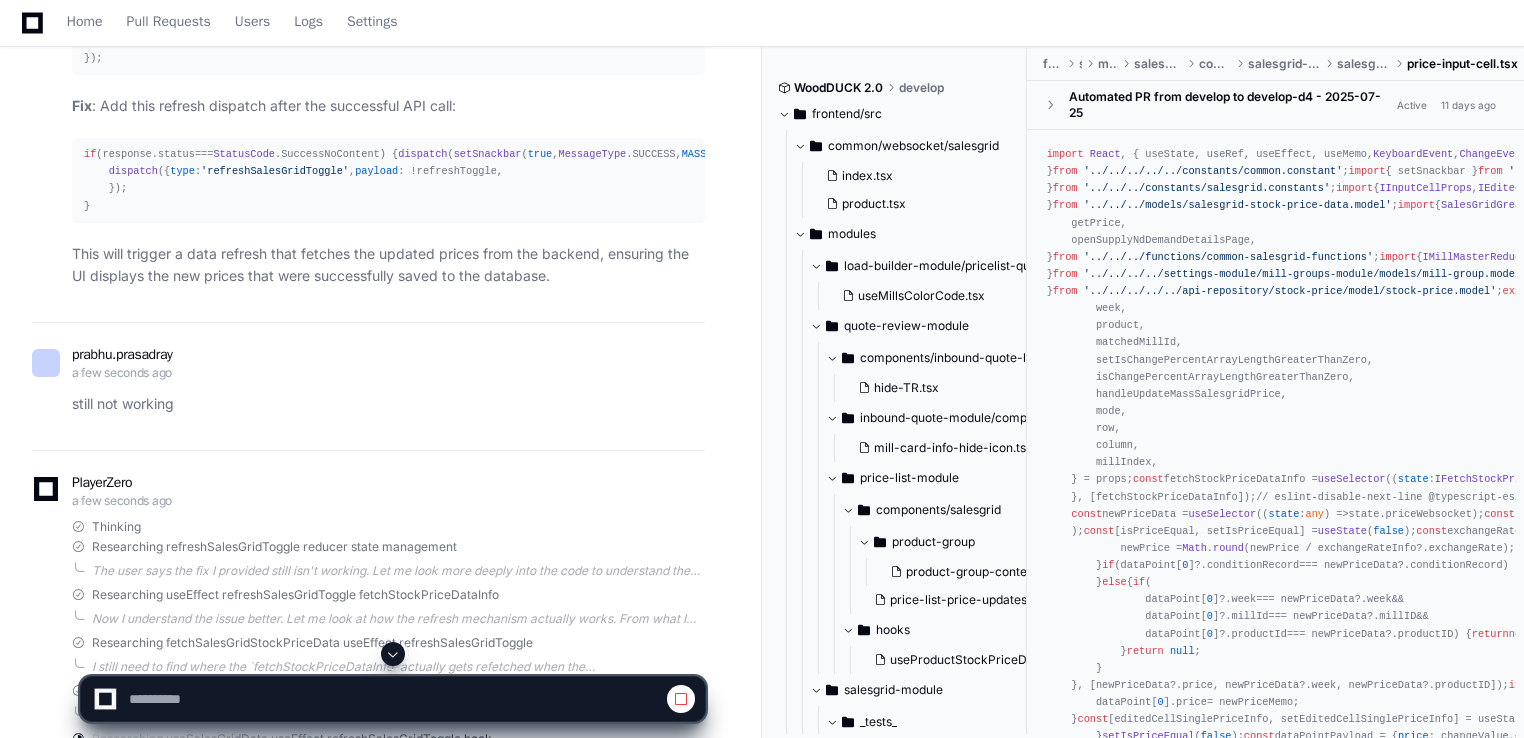 click 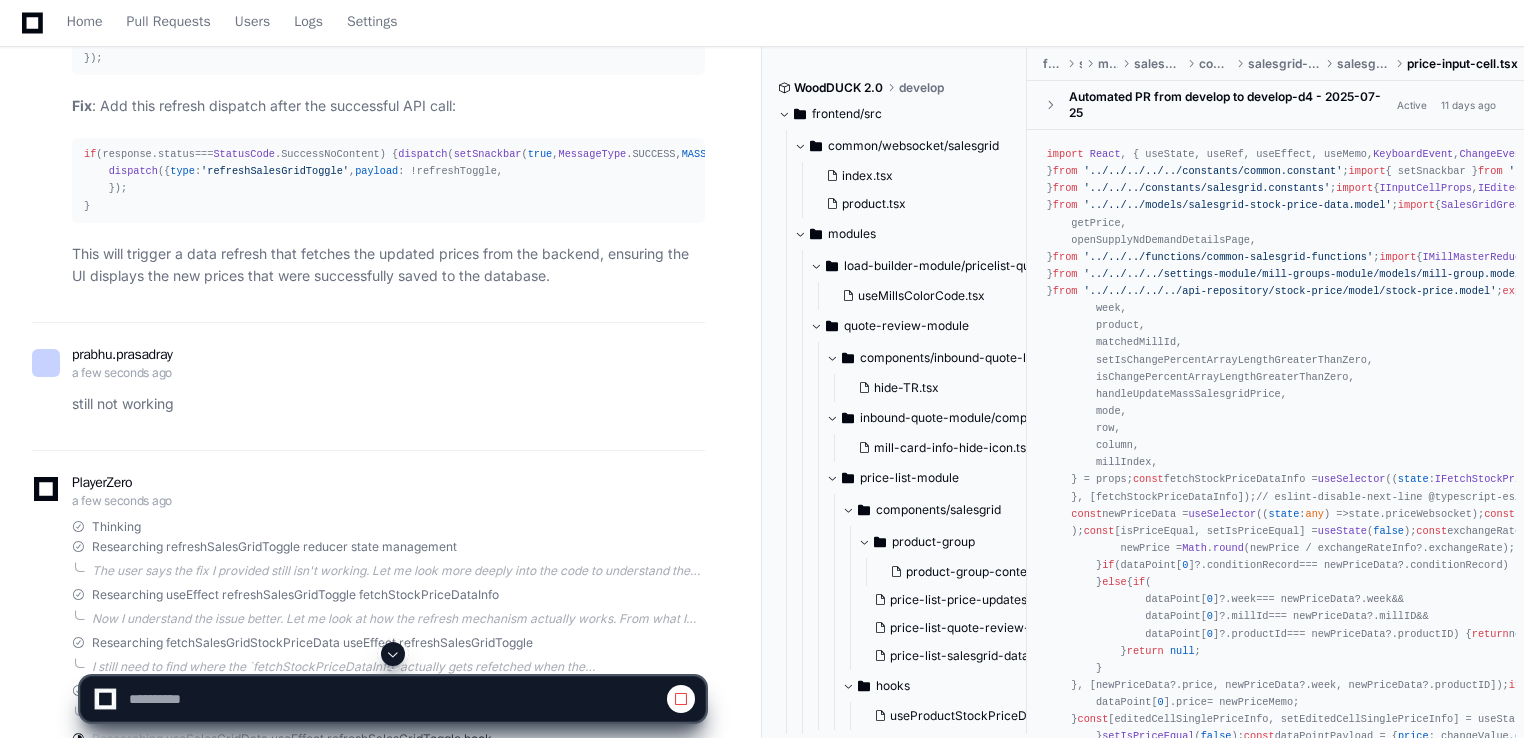click 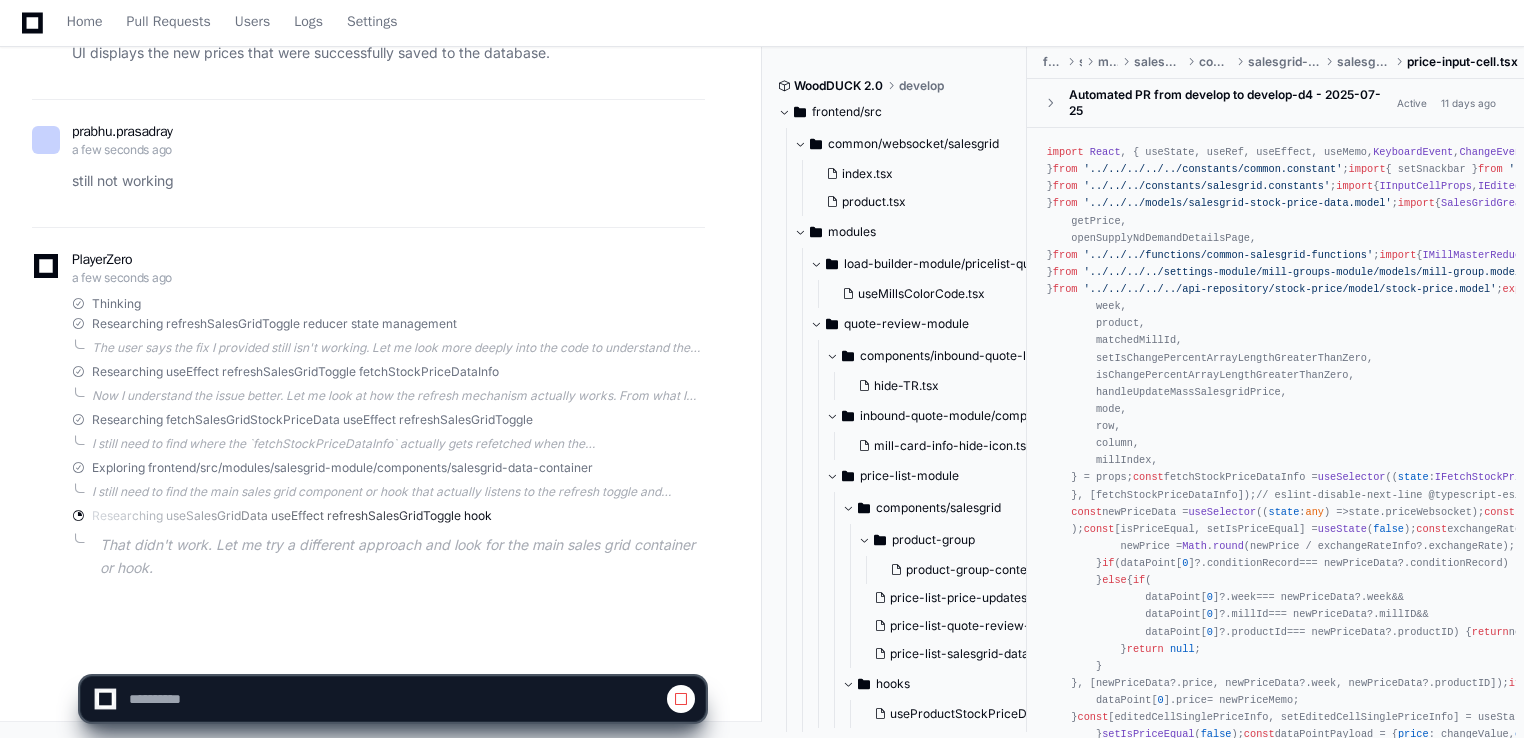 scroll, scrollTop: 1940, scrollLeft: 0, axis: vertical 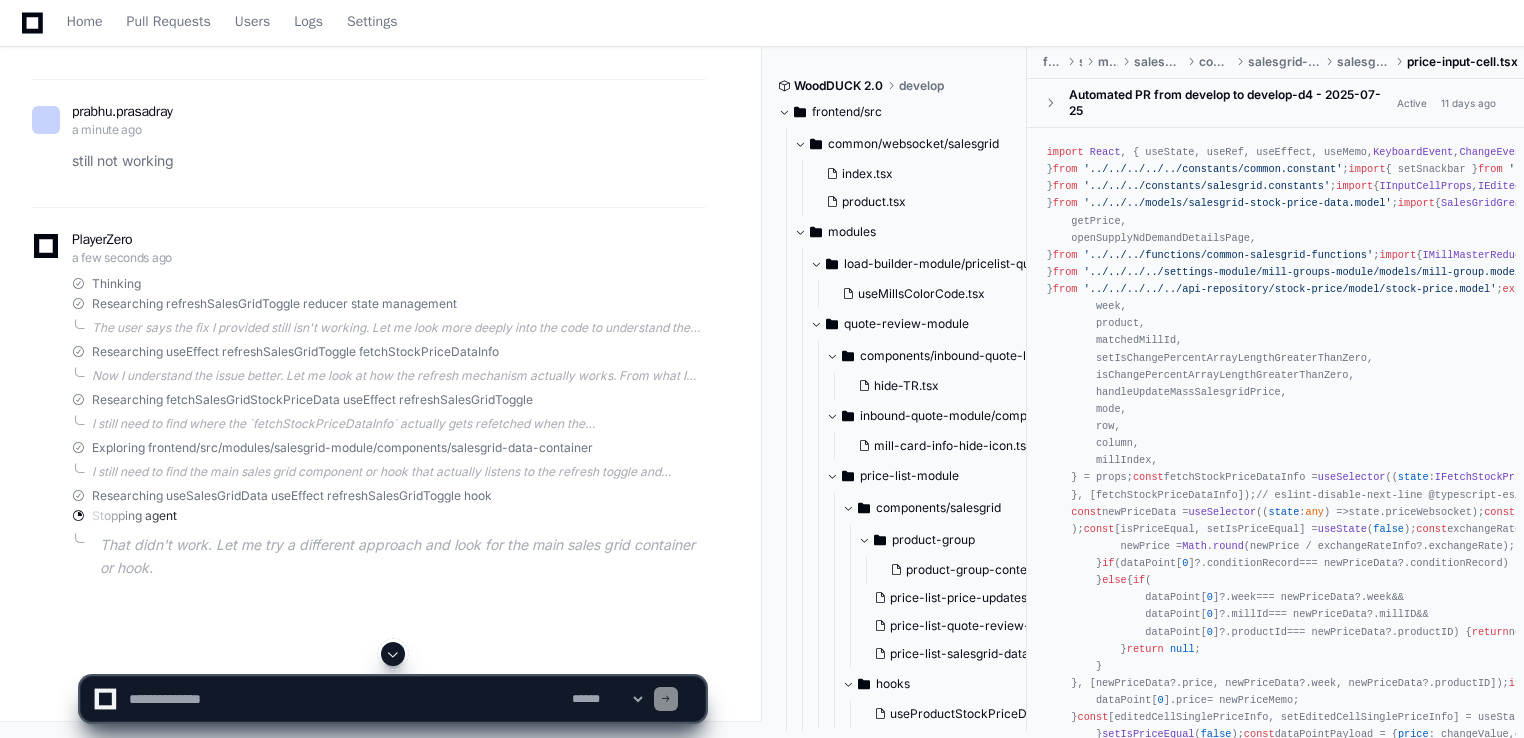 click 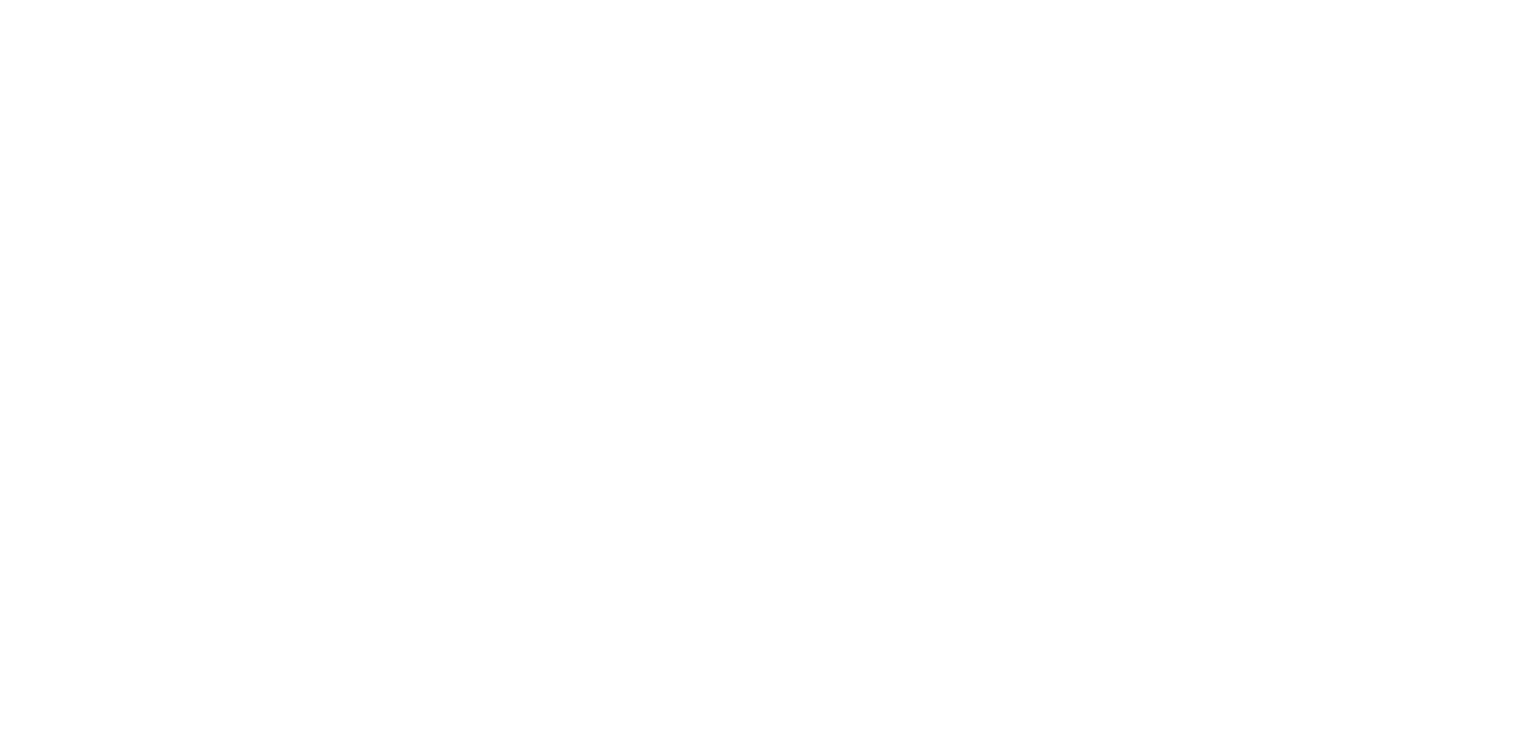 scroll, scrollTop: 0, scrollLeft: 0, axis: both 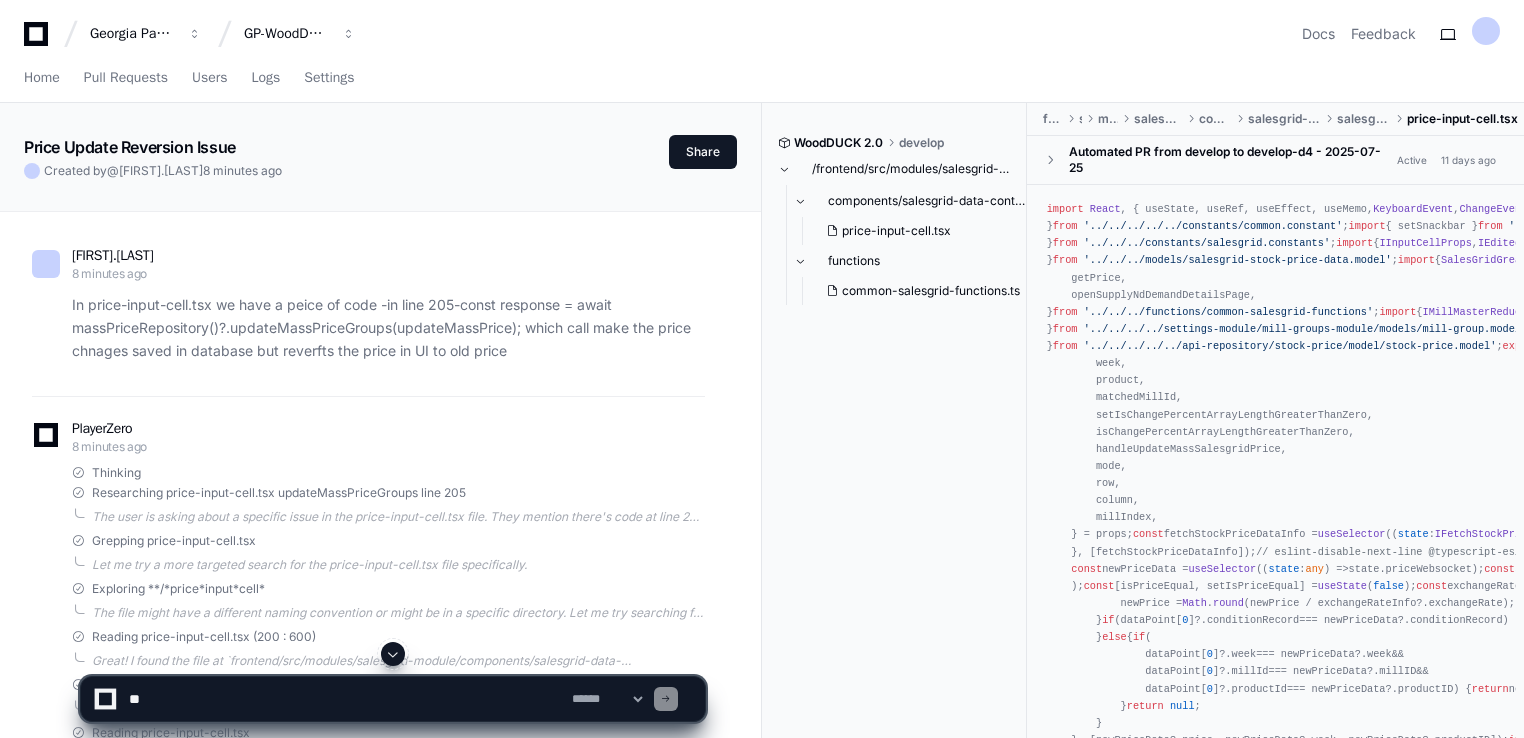 click 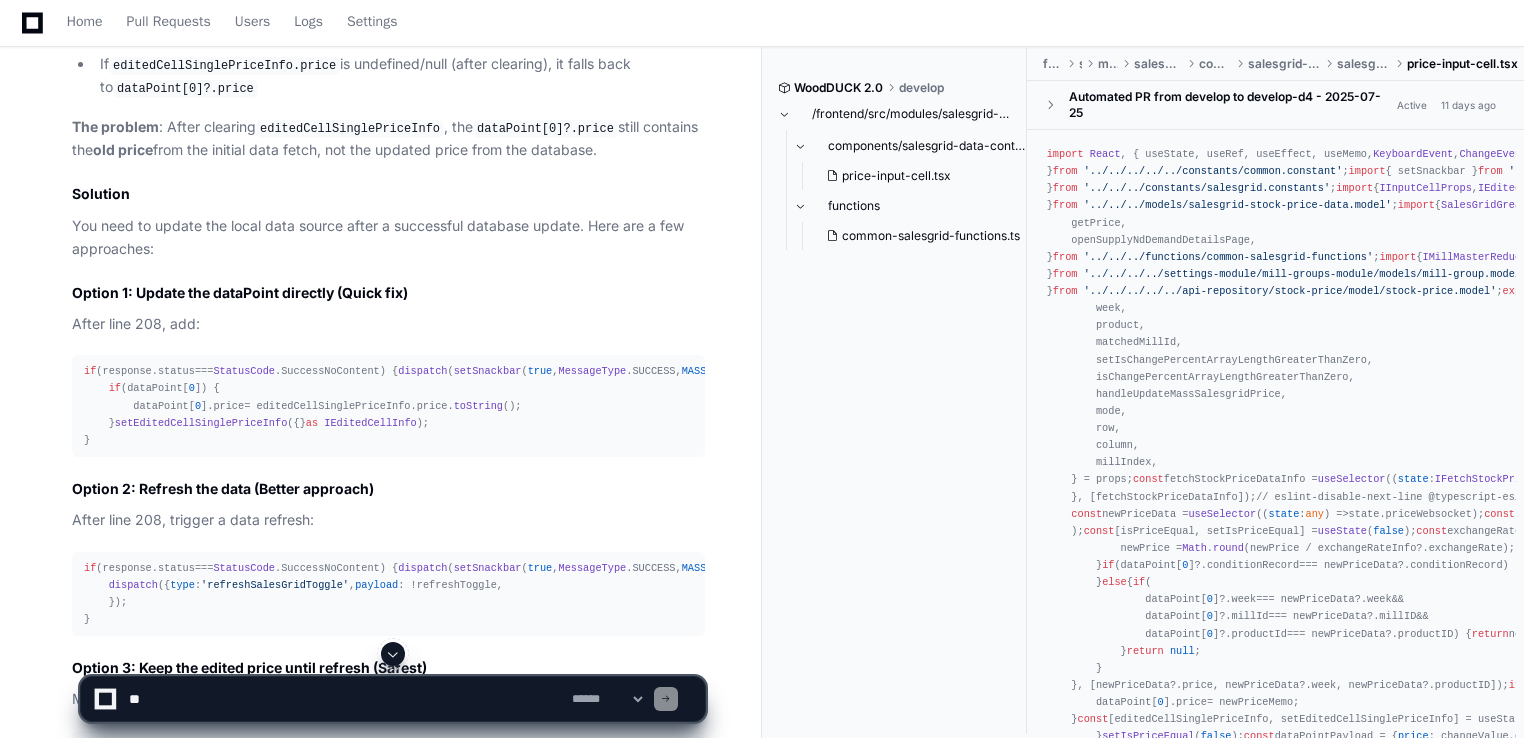 scroll, scrollTop: 1764, scrollLeft: 0, axis: vertical 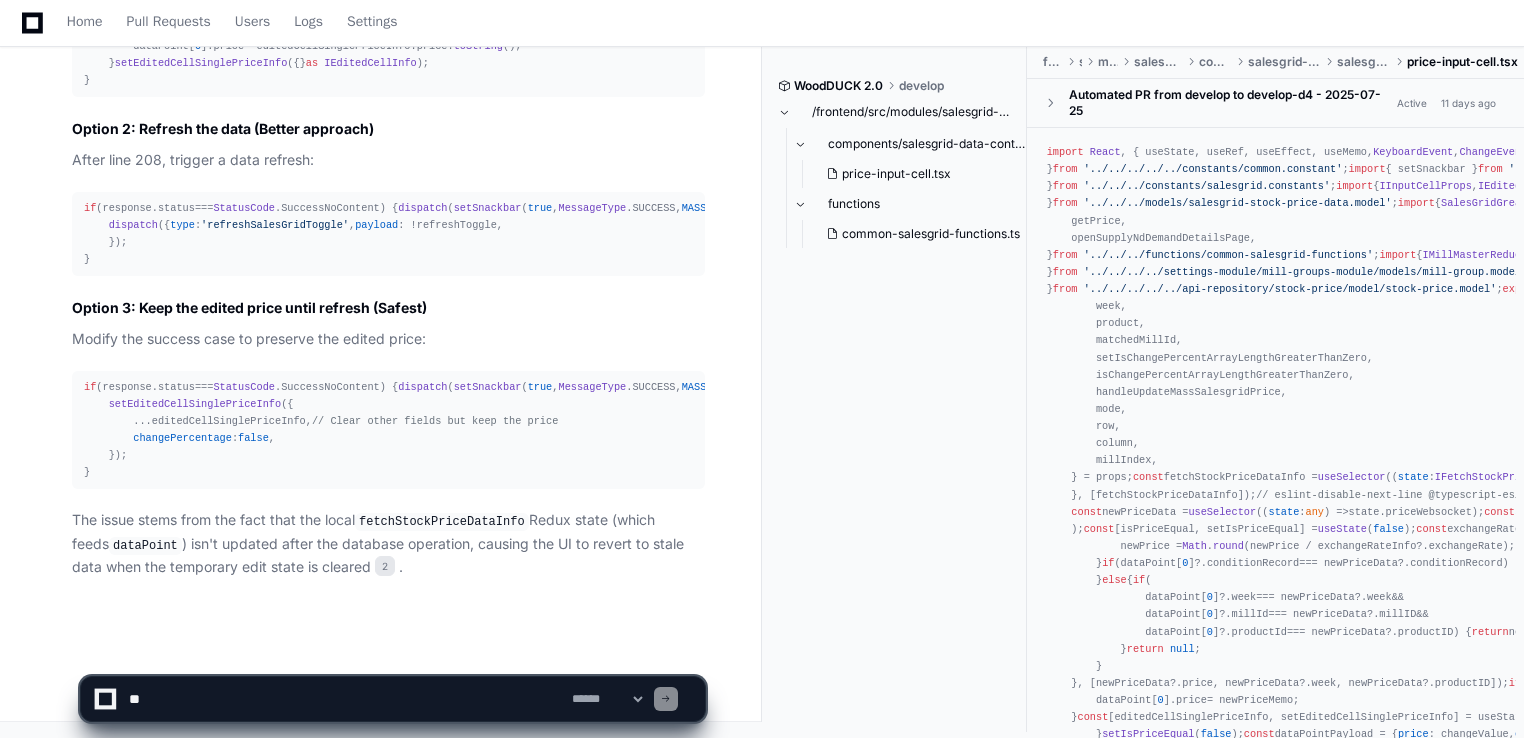 click on "**********" 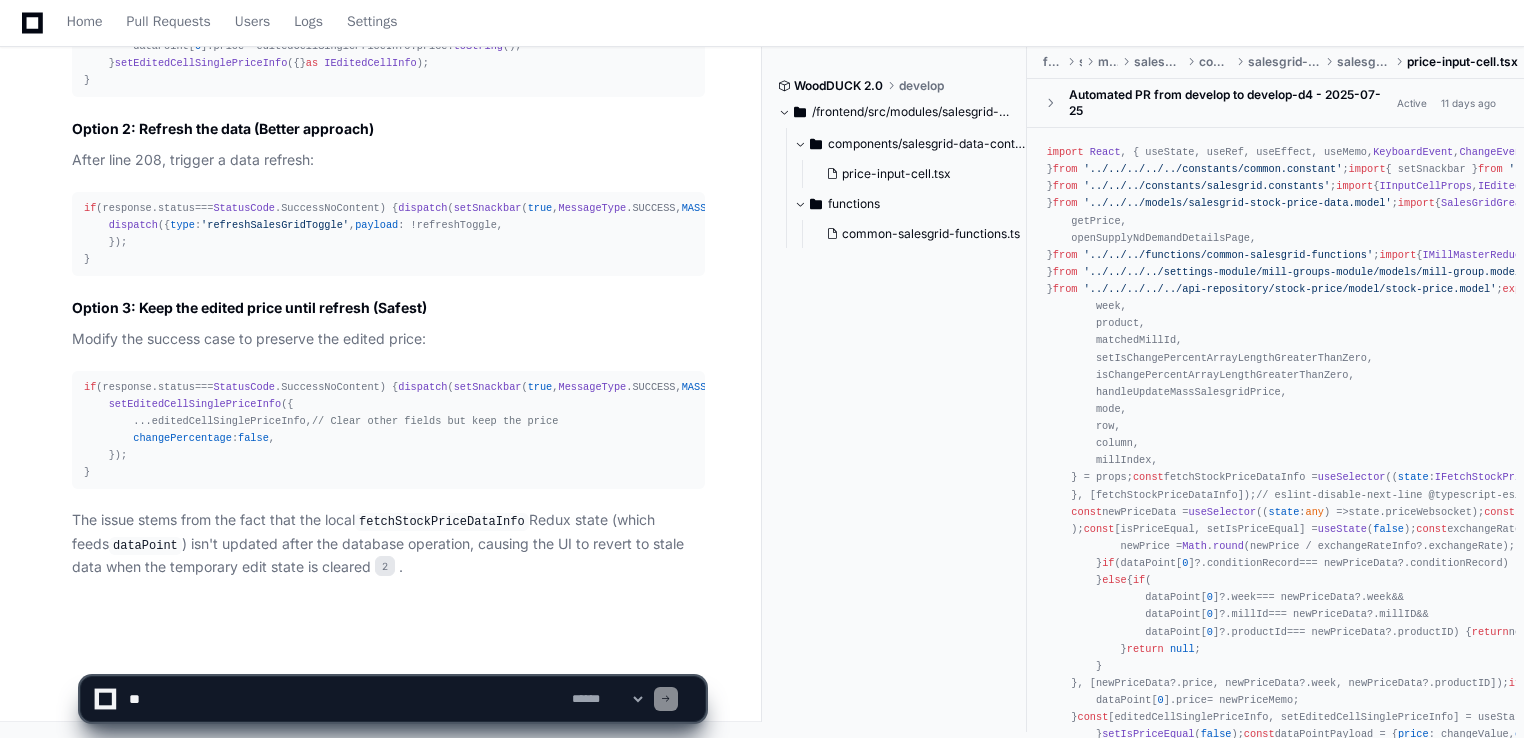click on "if  (response. status  ===  StatusCode . SuccessNoContent ) {
dispatch ( setSnackbar ( true ,  MessageType . SUCCESS ,  MASS_PRICE_SUCCESS_MSG ));
// Keep the edited price displayed until data refreshes
setEditedCellSinglePriceInfo ({
...editedCellSinglePriceInfo,
// Clear other fields but keep the price
changePercentage :  false ,
});
}" 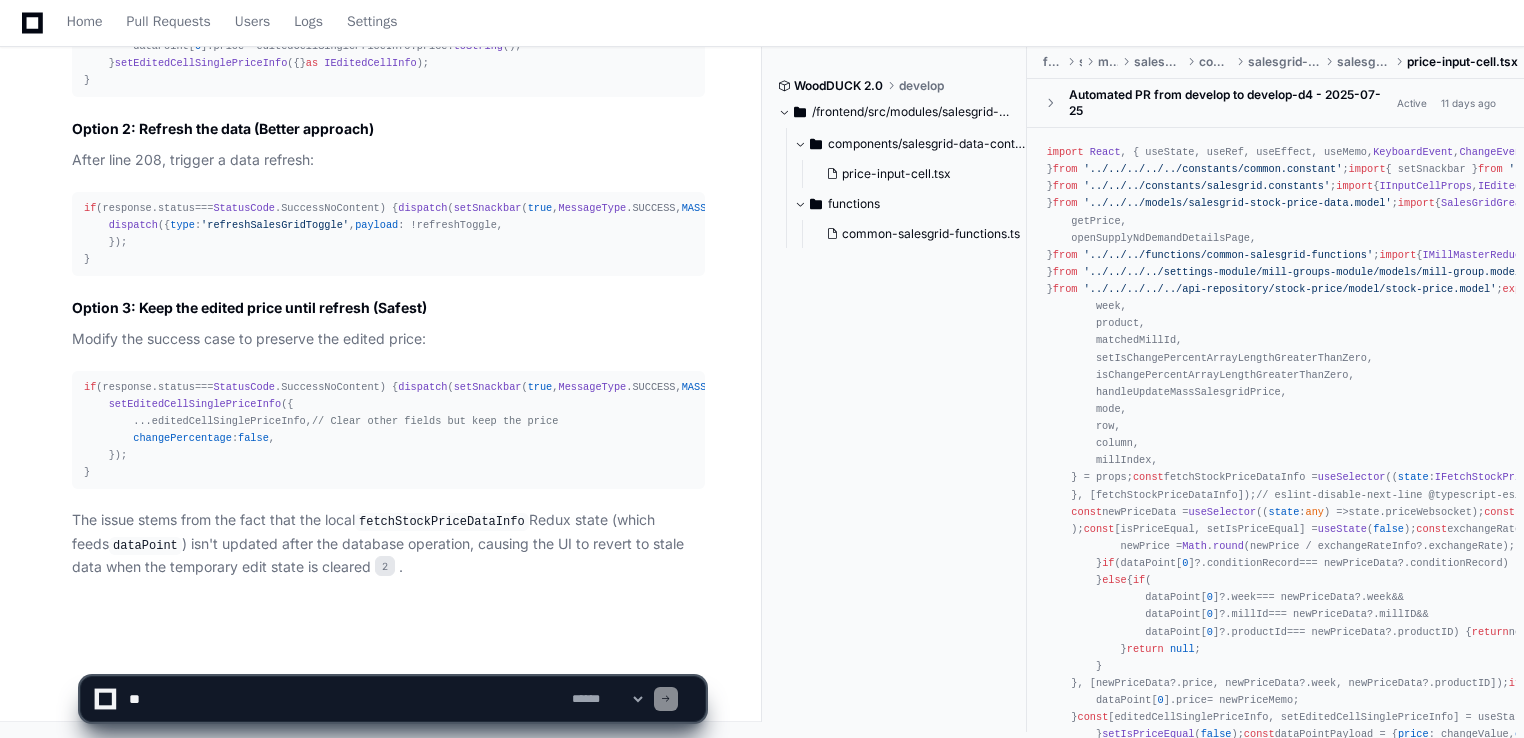 scroll, scrollTop: 1764, scrollLeft: 0, axis: vertical 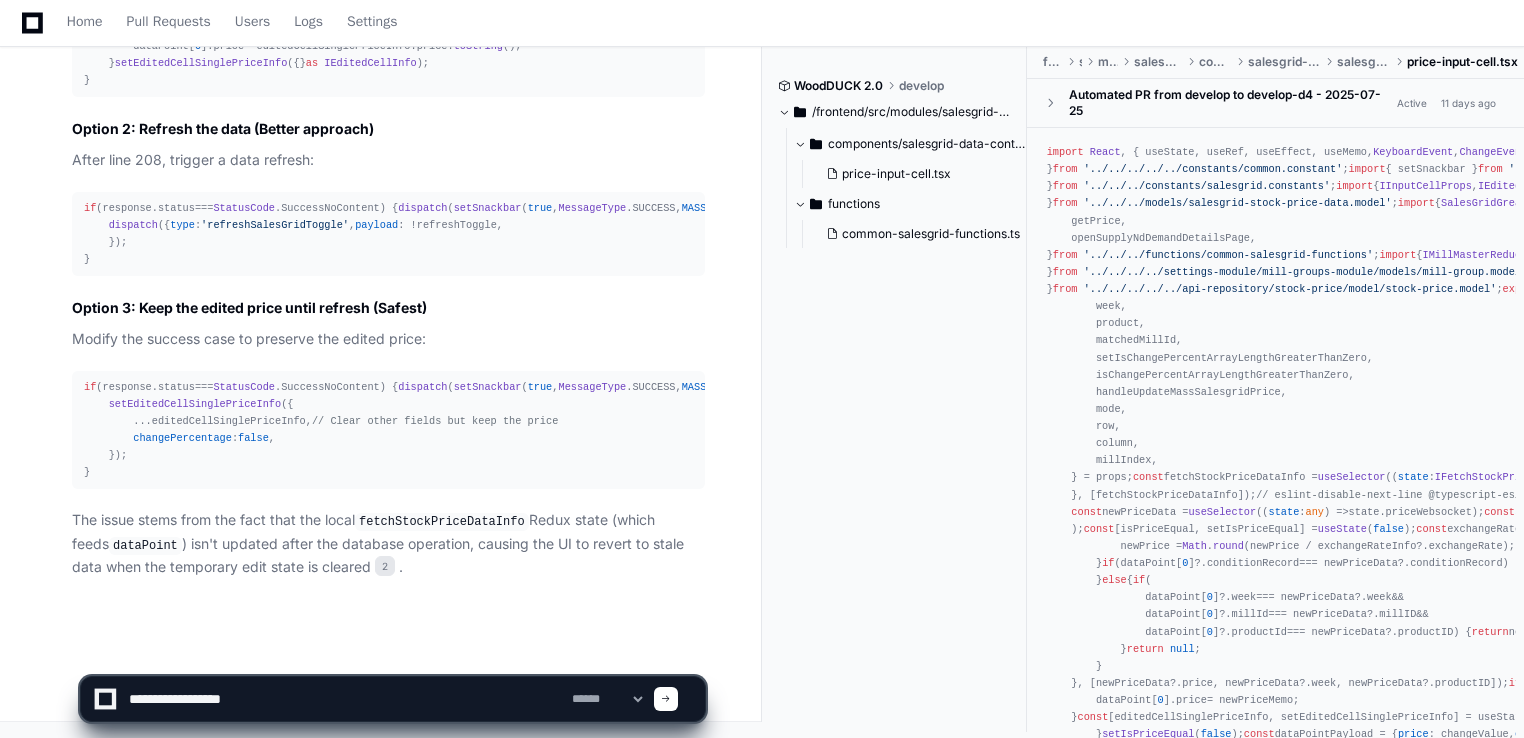 paste on "**********" 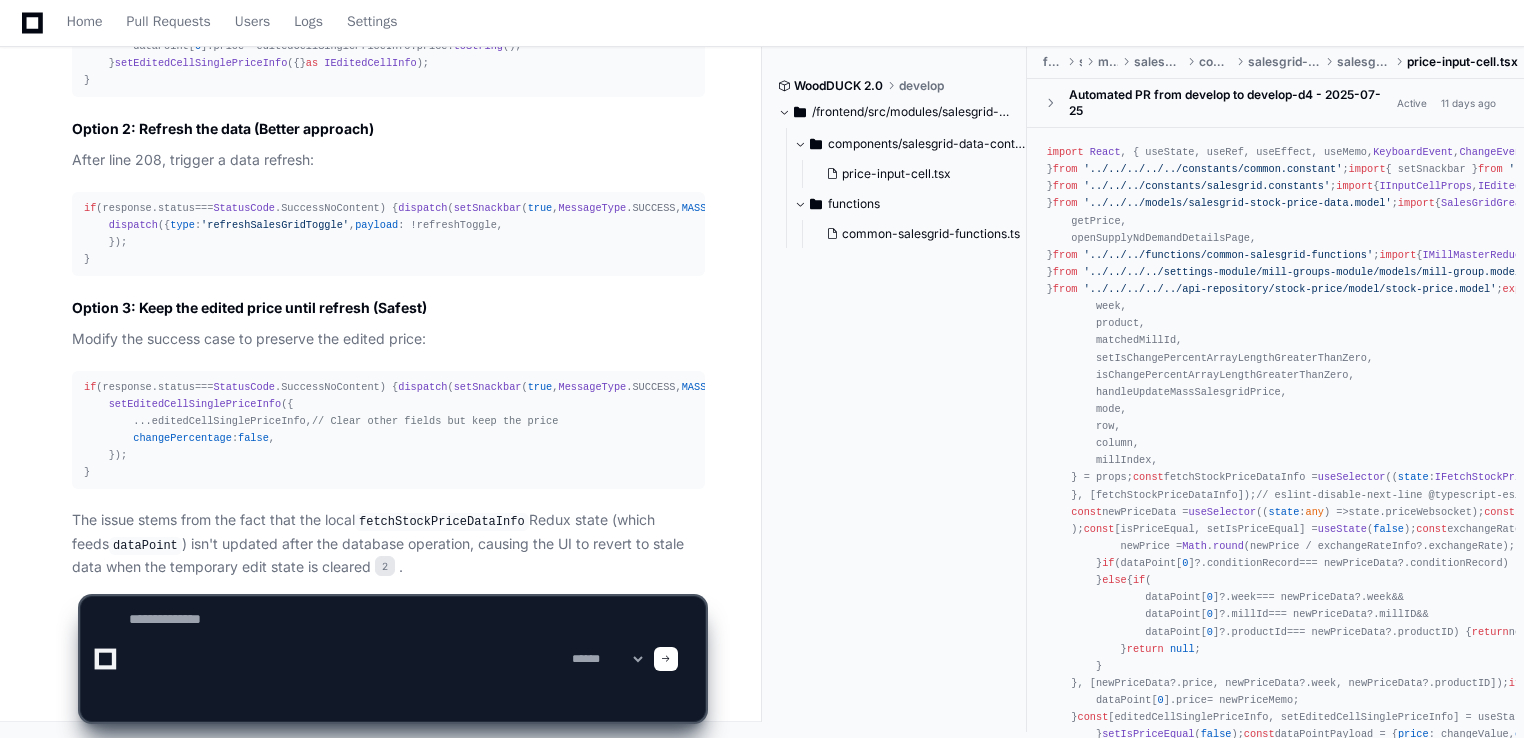 scroll, scrollTop: 0, scrollLeft: 0, axis: both 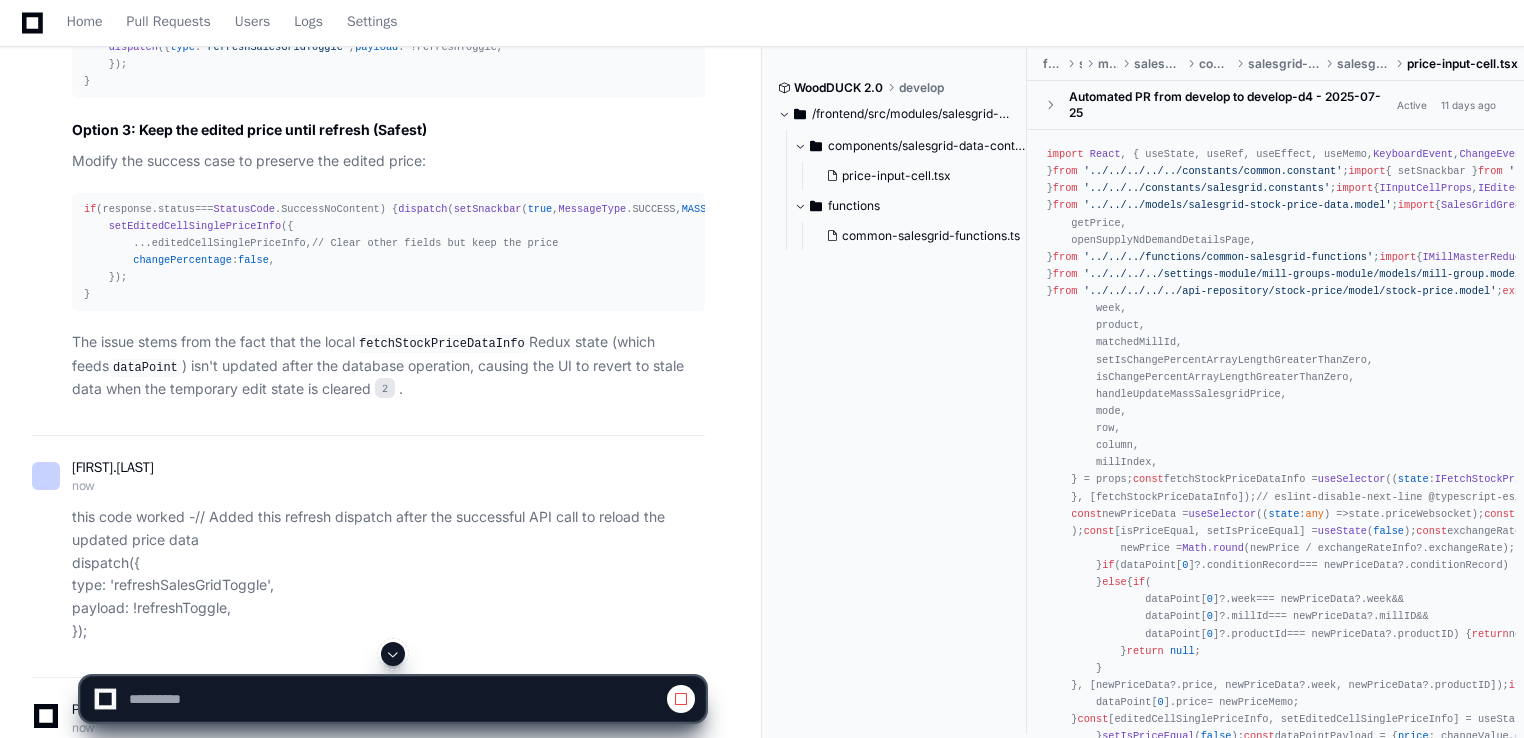 click on "PlayerZero 10 minutes ago Thinking Researching price-input-cell.tsx updateMassPriceGroups line 205  The user is asking about a specific issue in the price-input-cell.tsx file. They mention there's code at line 205 that calls `massPriceRepository()?.updateMassPriceGroups(updateMassPrice)` which saves price changes to the database but reverts the price in the UI to the old price. This sounds like a UI state management issue where the database is updated correctly but the frontend state isn't being properly synchronized.
Let me first find and examine the price-input-cell.tsx file to understand the current implementation and identify the issue.  Grepping price-input-cell.tsx  Let me try a more targeted search for the price-input-cell.tsx file specifically.  Exploring **/*price*input*cell*  The file might have a different naming convention or might be in a specific directory. Let me try searching for files with similar patterns.  Reading price-input-cell.tsx (200 : 600)" 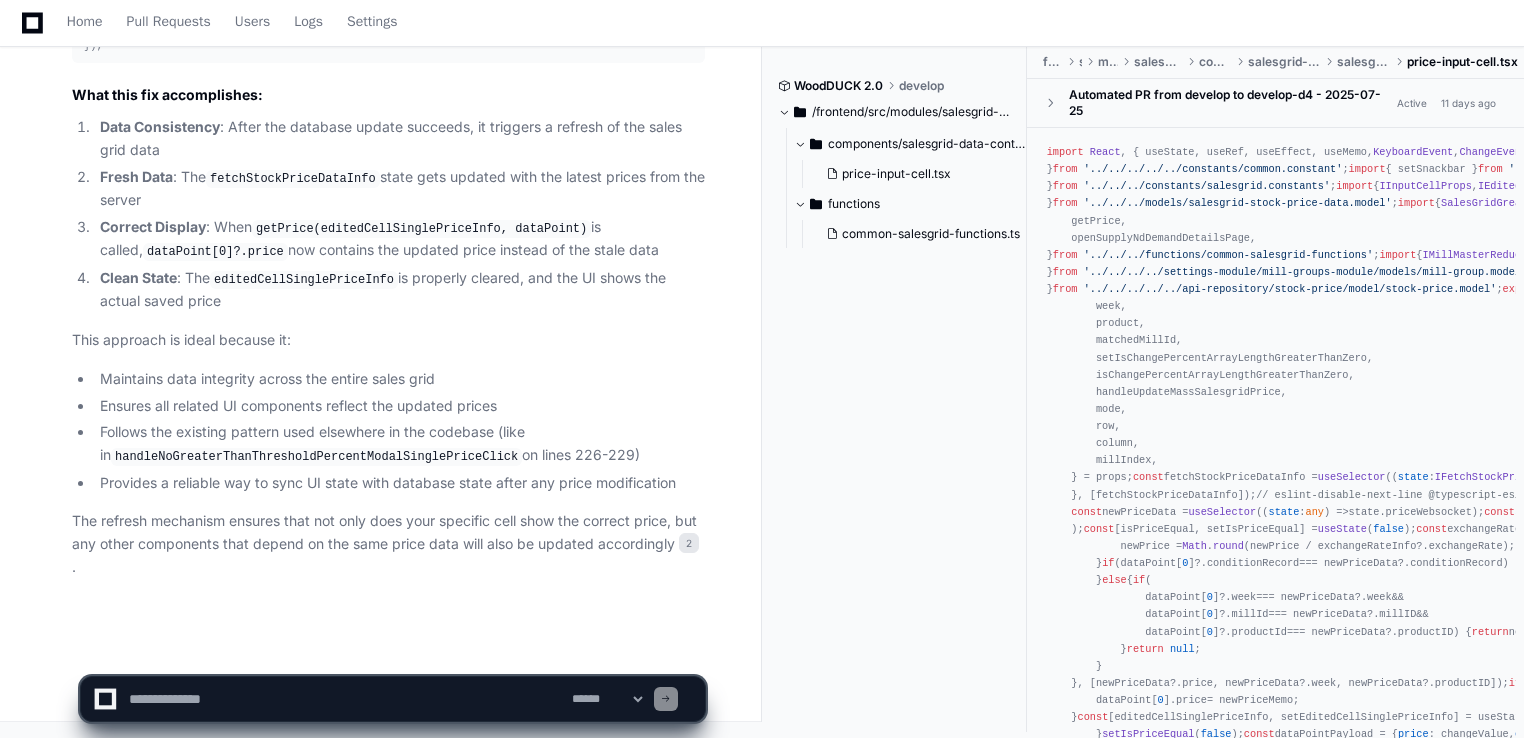 scroll, scrollTop: 2899, scrollLeft: 0, axis: vertical 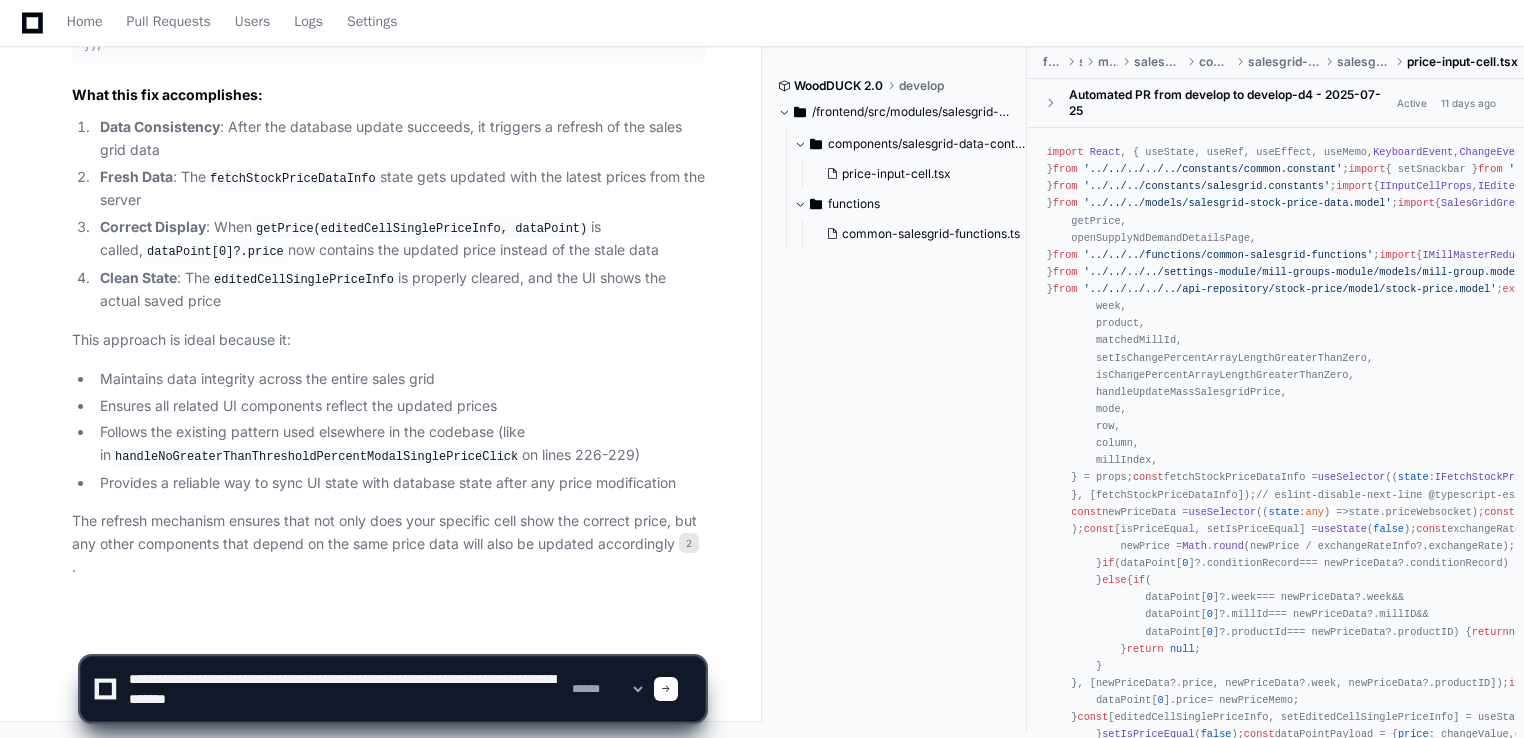 click 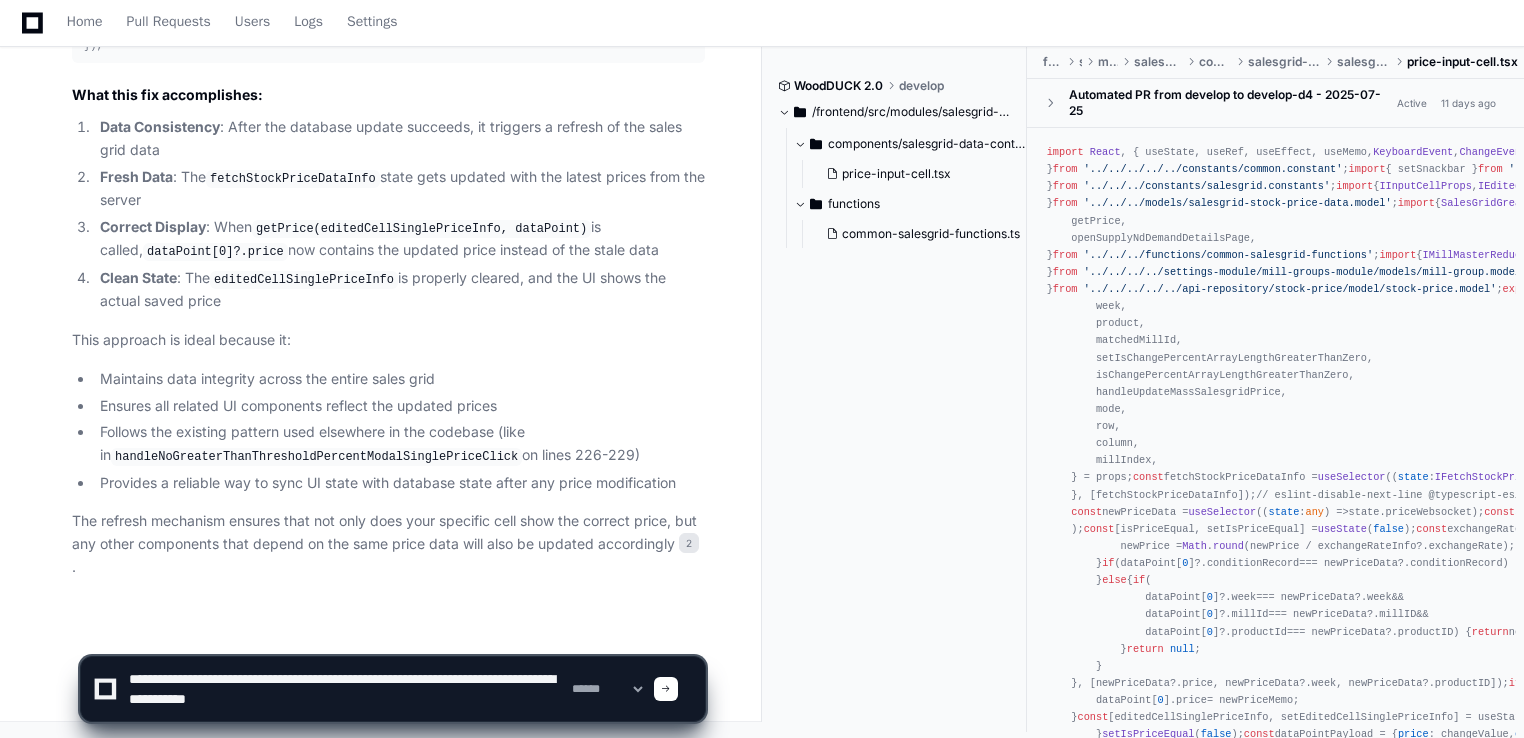 click 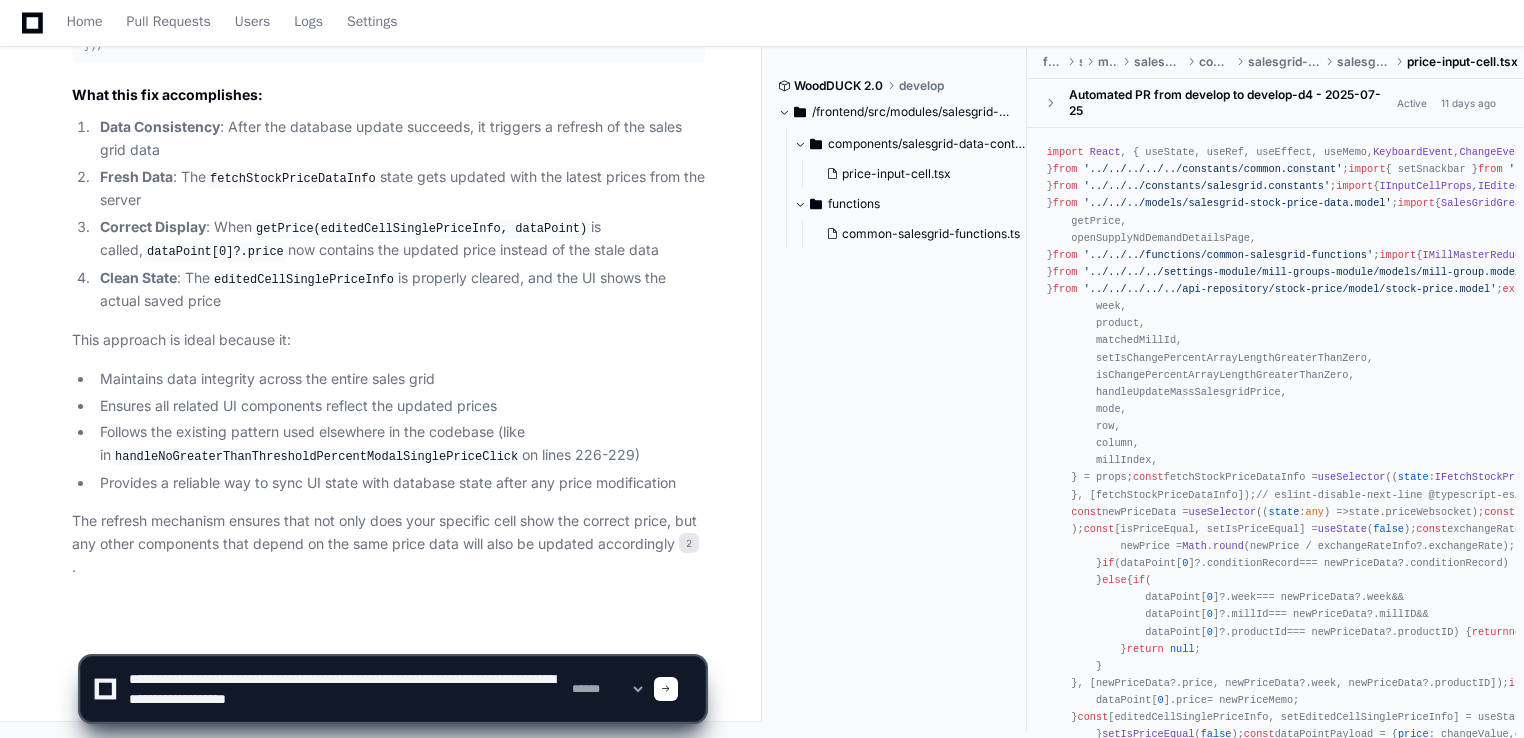 click 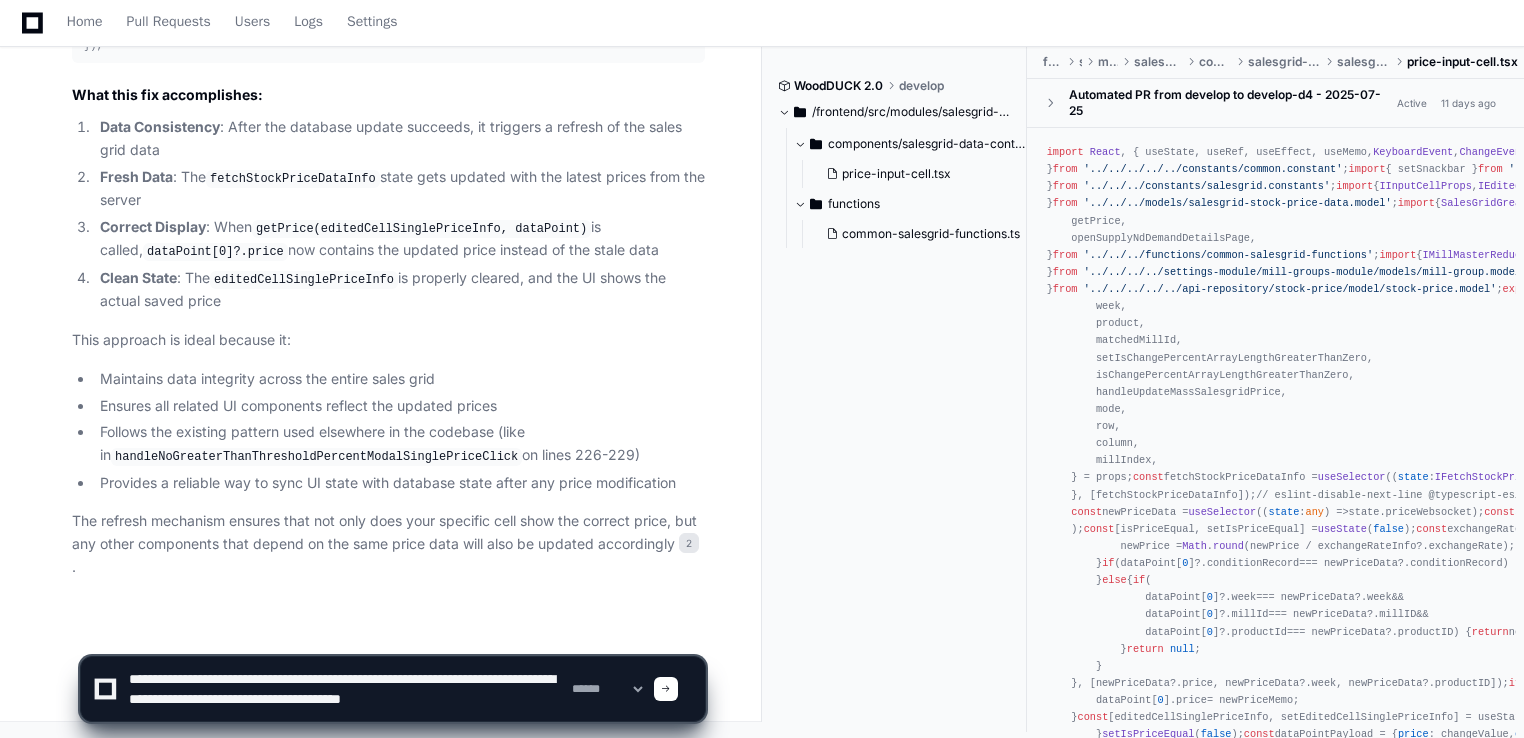 type on "**********" 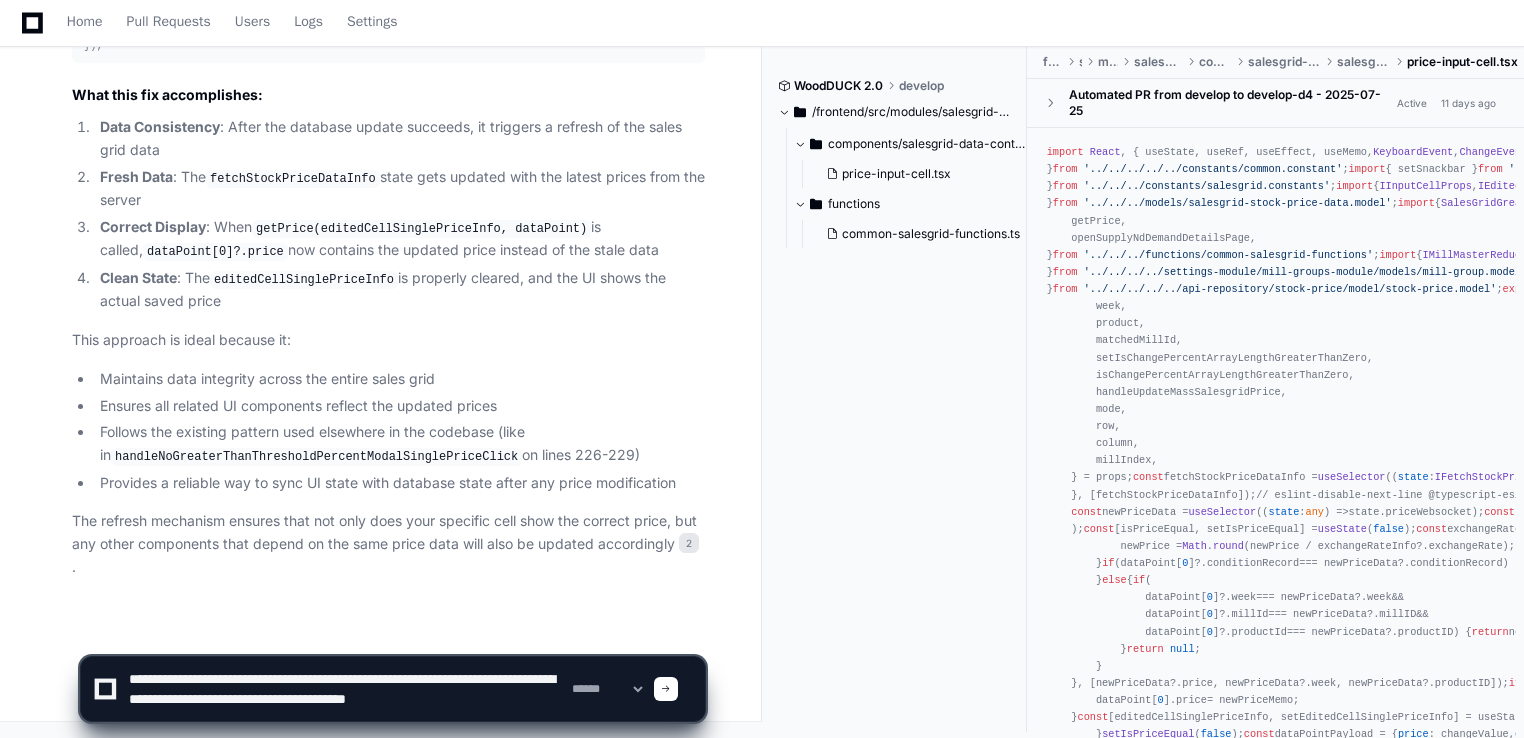 type 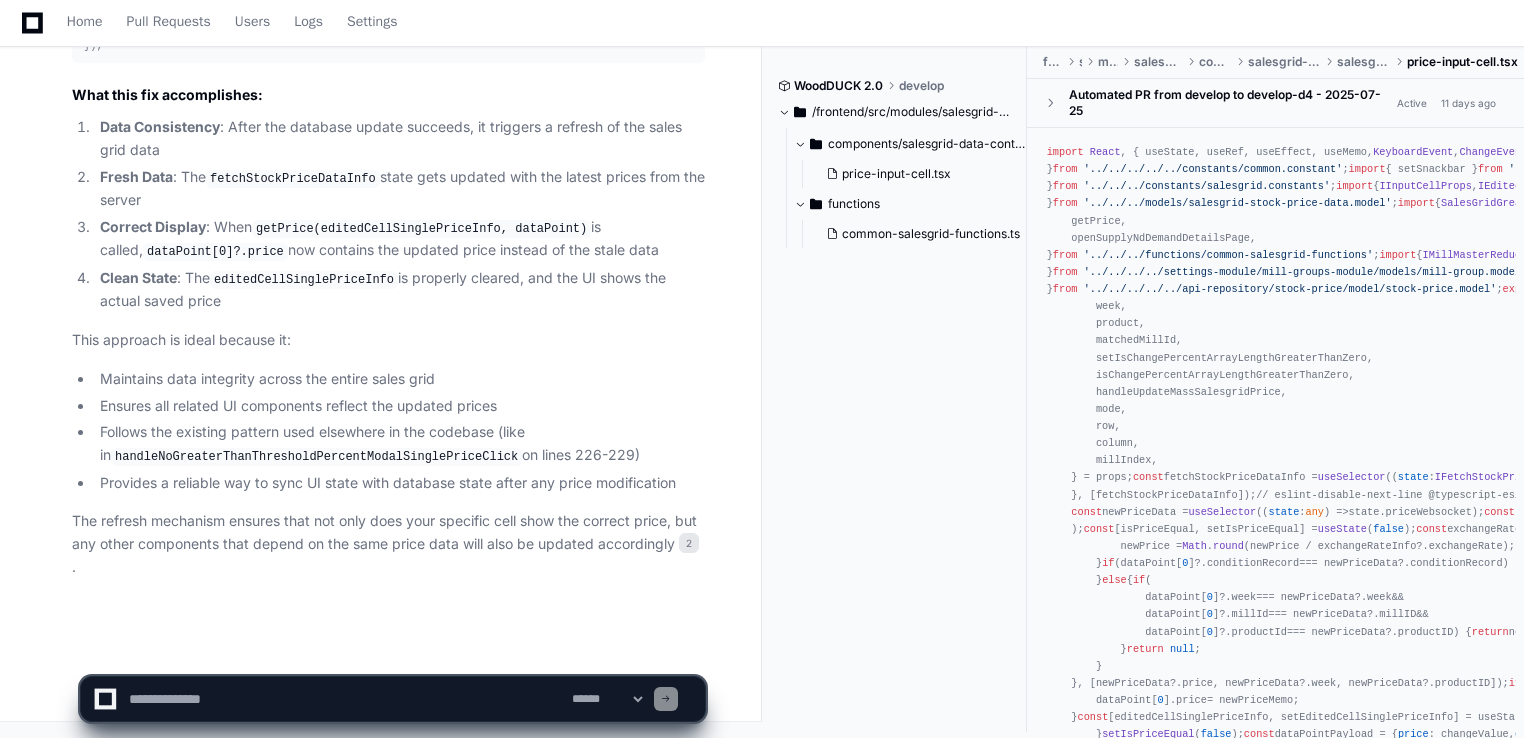 scroll, scrollTop: 0, scrollLeft: 0, axis: both 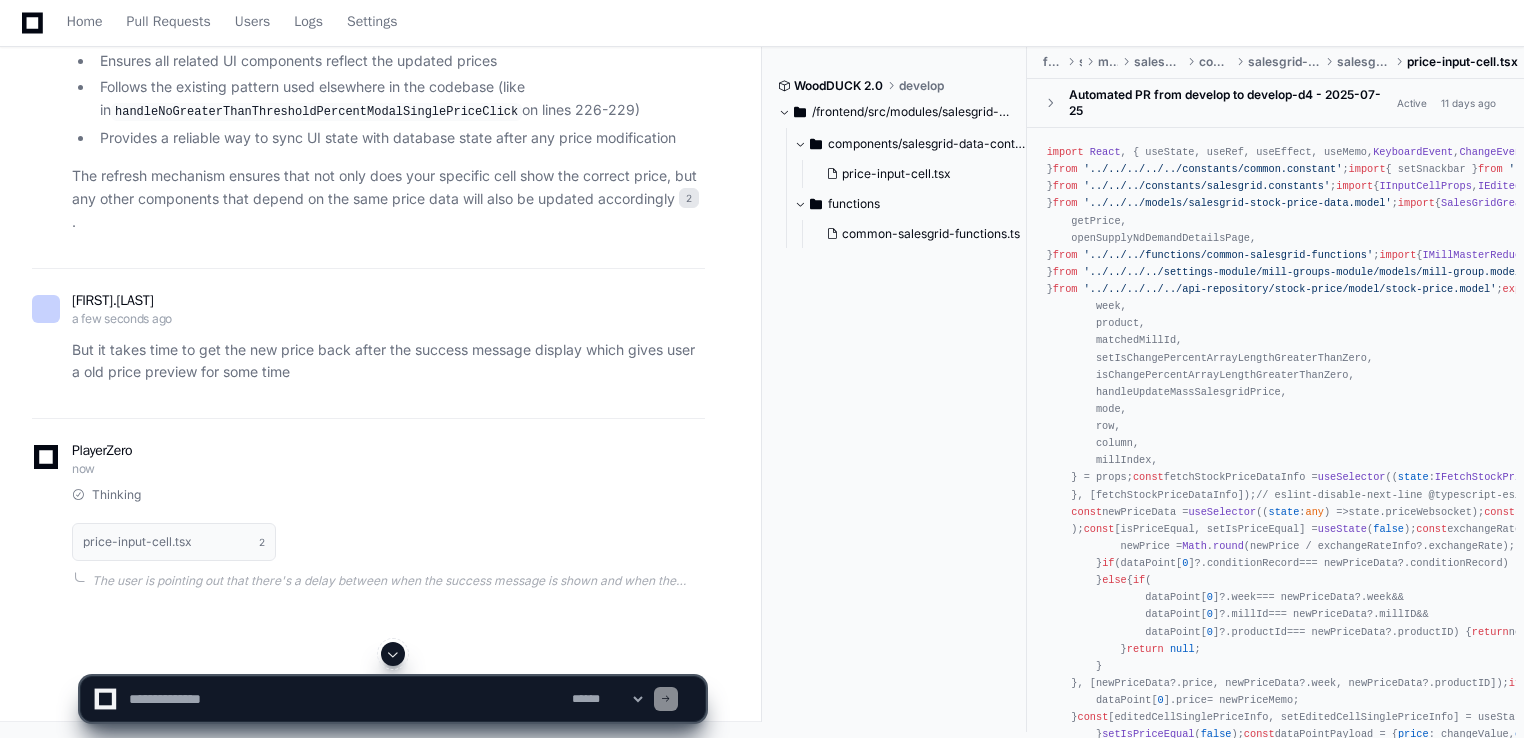 click on "PlayerZero now" 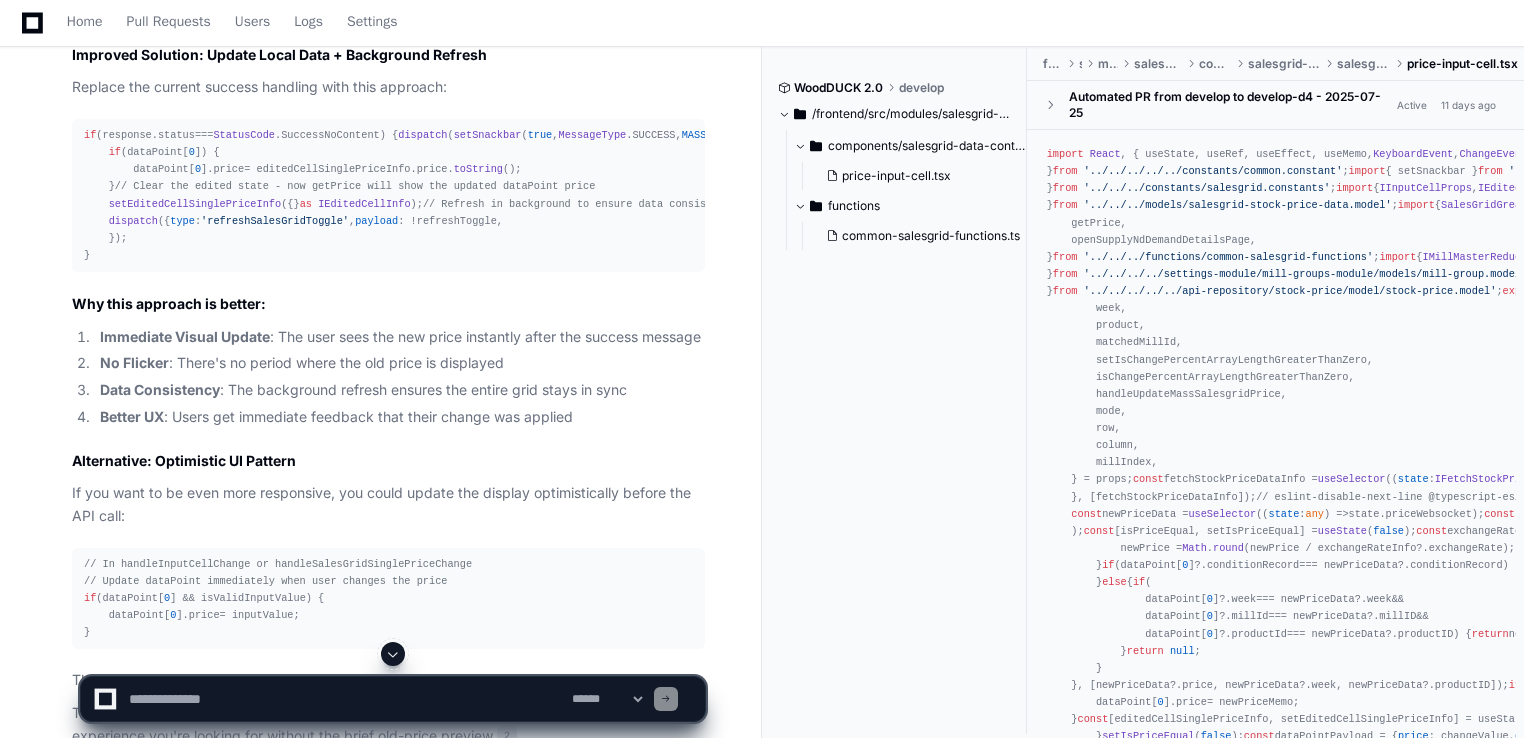 scroll, scrollTop: 3684, scrollLeft: 0, axis: vertical 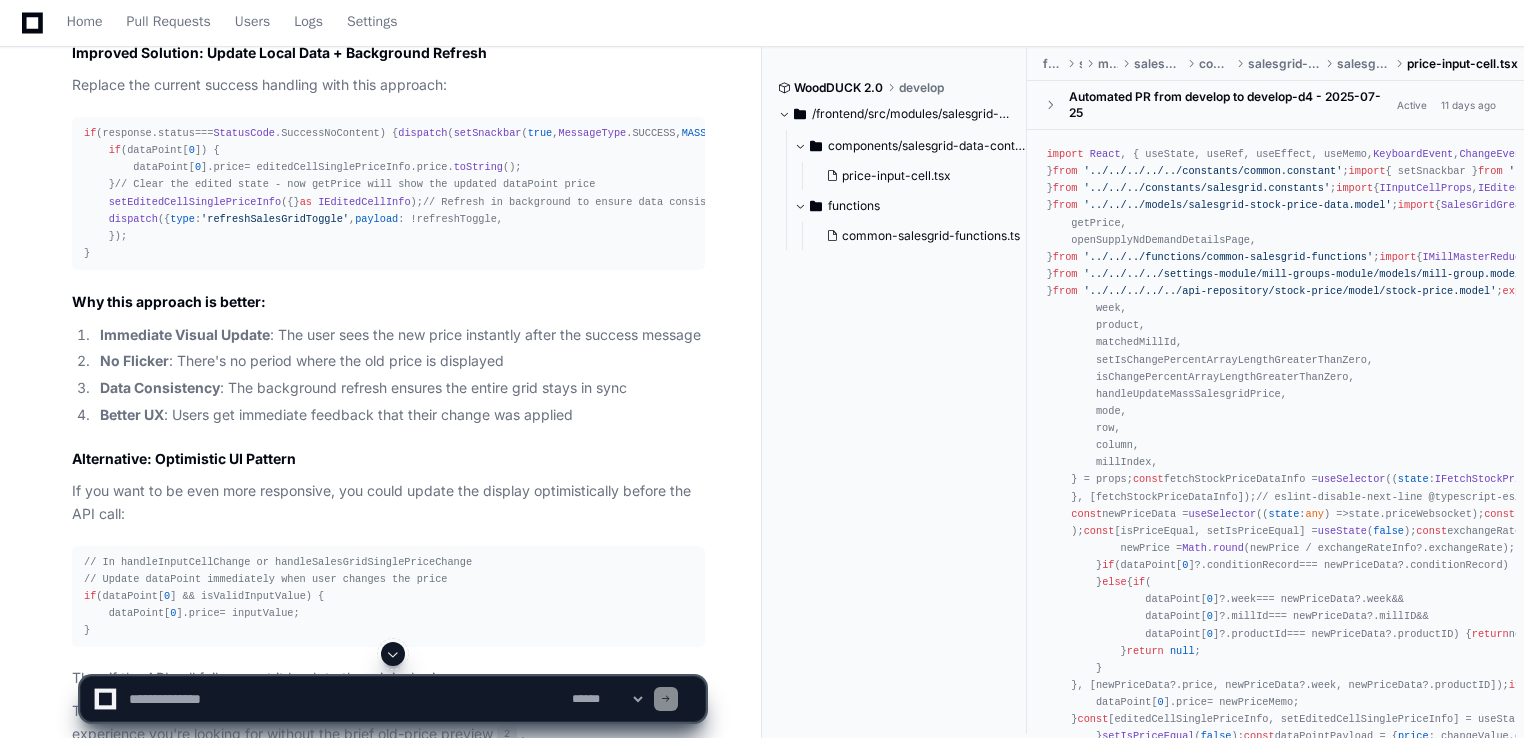 click on "if  (response. status  ===  StatusCode . SuccessNoContent ) {
dispatch ( setSnackbar ( true ,  MessageType . SUCCESS ,  MASS_PRICE_SUCCESS_MSG ));
// Immediately update the local dataPoint to show the new price
if  (dataPoint[ 0 ]) {
dataPoint[ 0 ]. price  = editedCellSinglePriceInfo. price . toString ();
}
// Clear the edited state - now getPrice will show the updated dataPoint price
setEditedCellSinglePriceInfo ({}  as   IEditedCellInfo );
// Refresh in background to ensure data consistency across the grid
dispatch ({
type :  'refreshSalesGridToggle' ,
payload : !refreshToggle,
});
}" 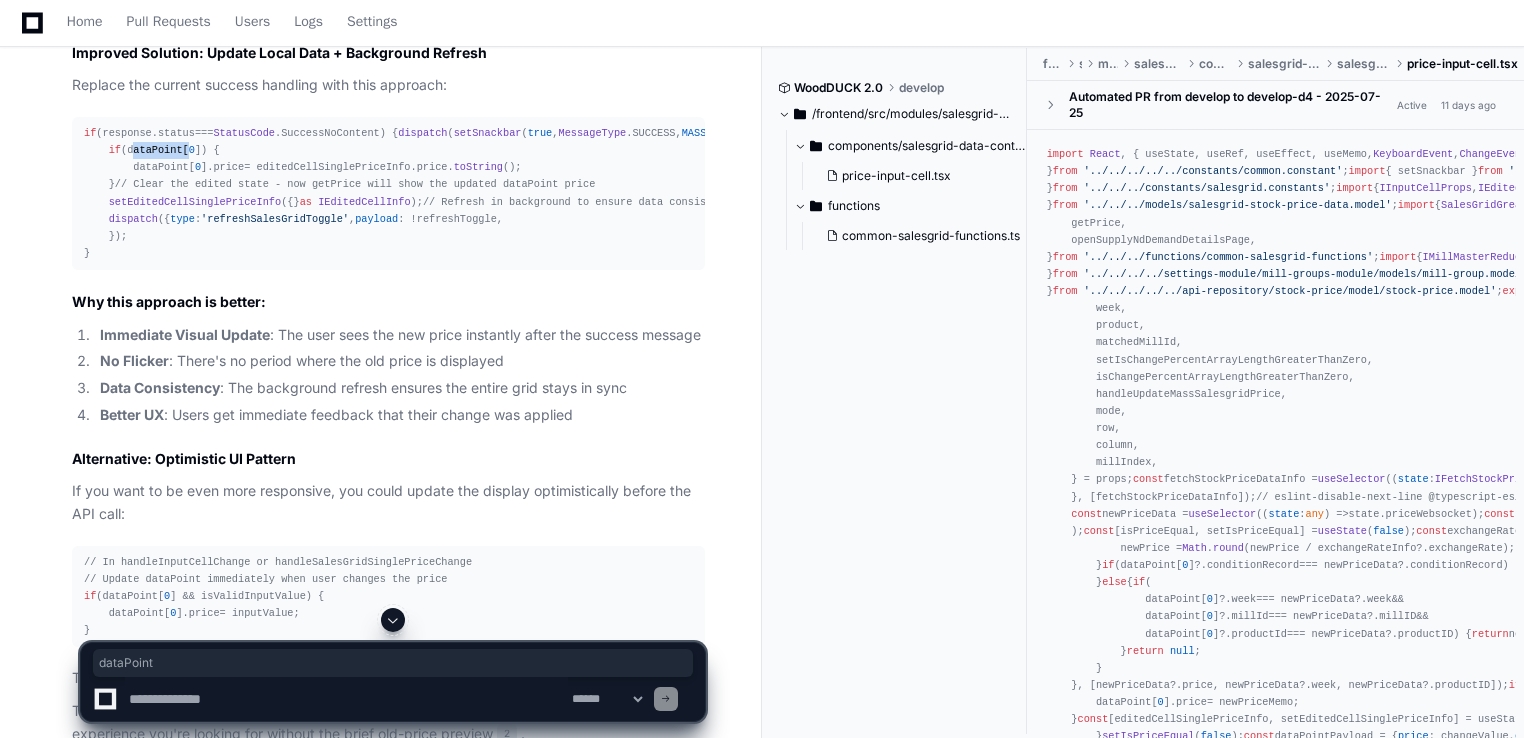 click on "if  (response. status  ===  StatusCode . SuccessNoContent ) {
dispatch ( setSnackbar ( true ,  MessageType . SUCCESS ,  MASS_PRICE_SUCCESS_MSG ));
// Immediately update the local dataPoint to show the new price
if  (dataPoint[ 0 ]) {
dataPoint[ 0 ]. price  = editedCellSinglePriceInfo. price . toString ();
}
// Clear the edited state - now getPrice will show the updated dataPoint price
setEditedCellSinglePriceInfo ({}  as   IEditedCellInfo );
// Refresh in background to ensure data consistency across the grid
dispatch ({
type :  'refreshSalesGridToggle' ,
payload : !refreshToggle,
});
}" 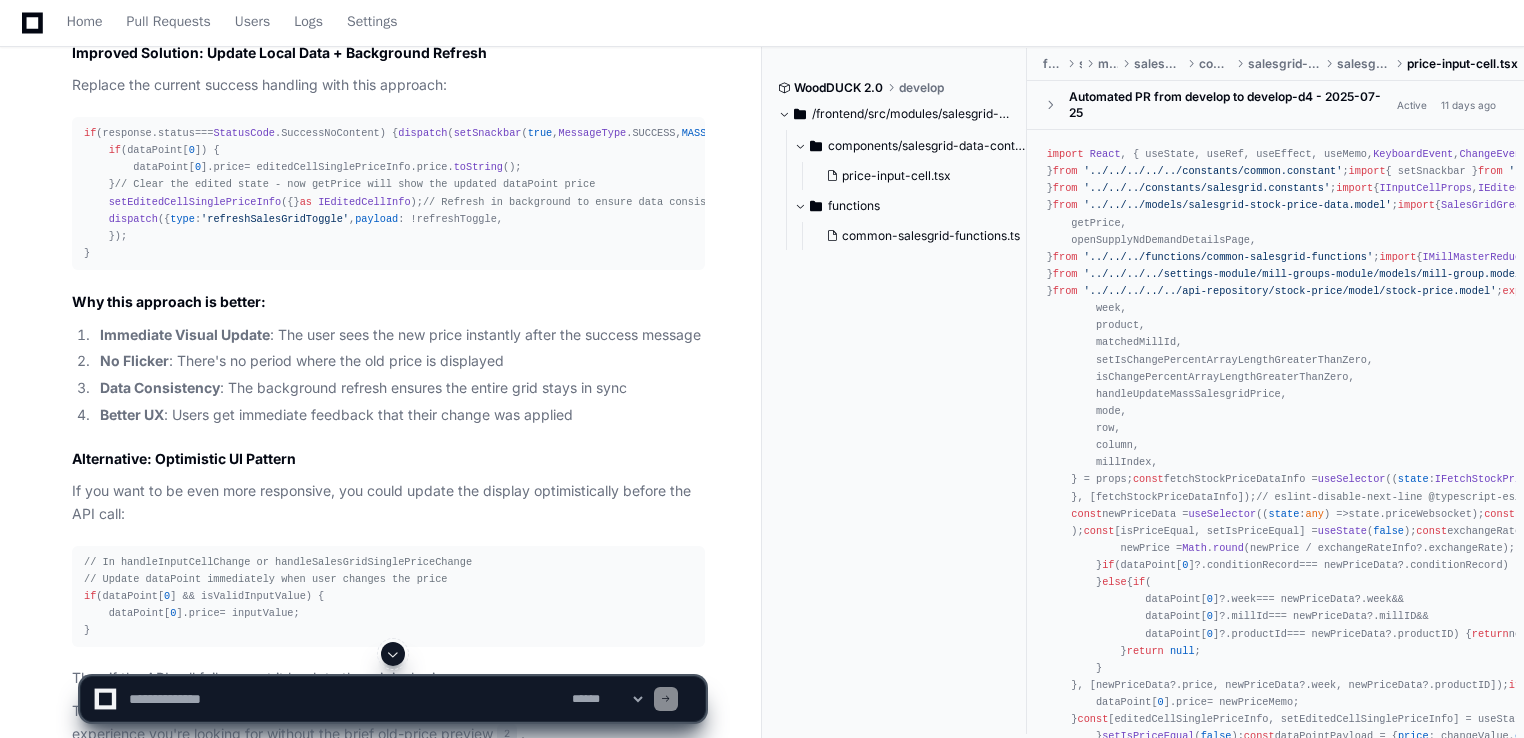 click on "if  (response. status  ===  StatusCode . SuccessNoContent ) {
dispatch ( setSnackbar ( true ,  MessageType . SUCCESS ,  MASS_PRICE_SUCCESS_MSG ));
// Immediately update the local dataPoint to show the new price
if  (dataPoint[ 0 ]) {
dataPoint[ 0 ]. price  = editedCellSinglePriceInfo. price . toString ();
}
// Clear the edited state - now getPrice will show the updated dataPoint price
setEditedCellSinglePriceInfo ({}  as   IEditedCellInfo );
// Refresh in background to ensure data consistency across the grid
dispatch ({
type :  'refreshSalesGridToggle' ,
payload : !refreshToggle,
});
}" 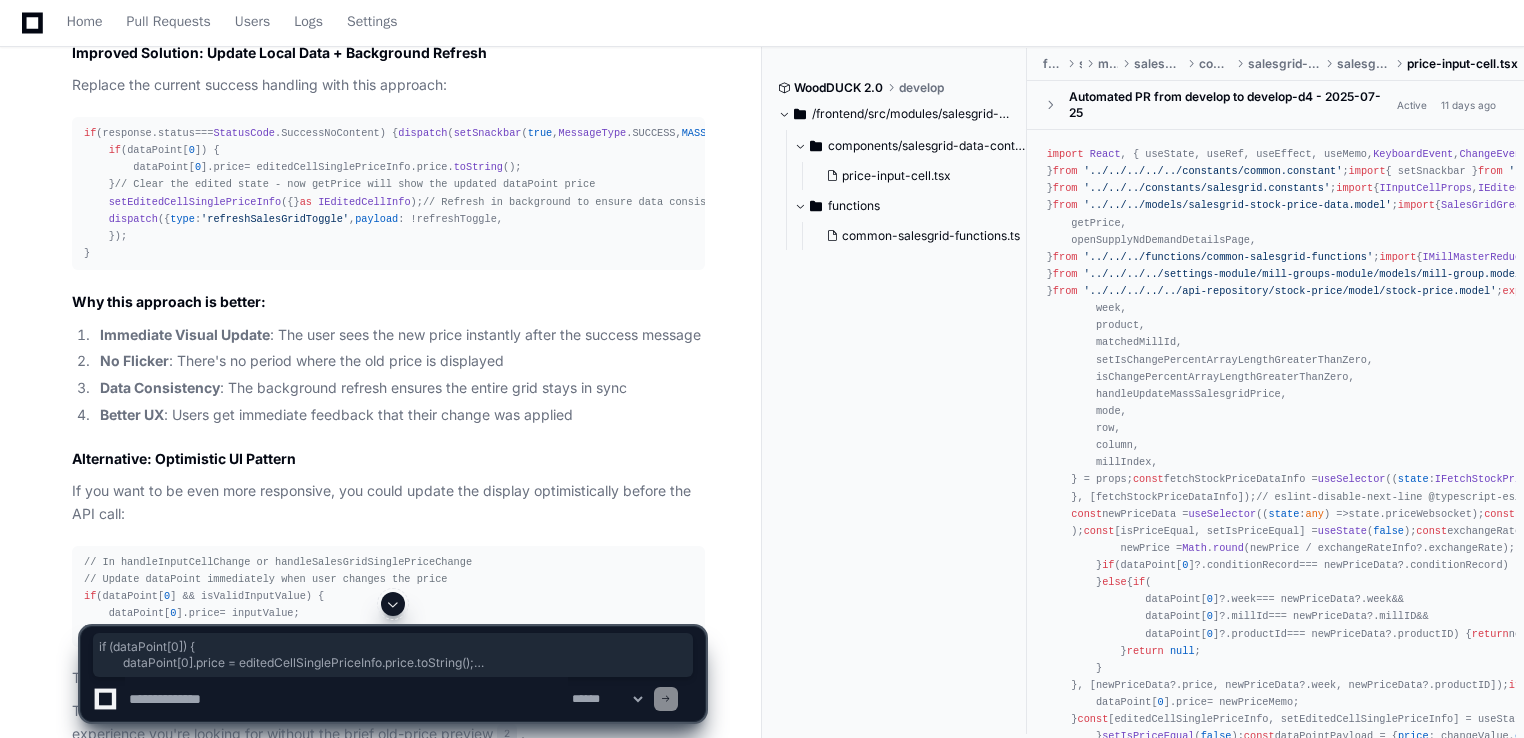 drag, startPoint x: 98, startPoint y: 402, endPoint x: 140, endPoint y: 453, distance: 66.068146 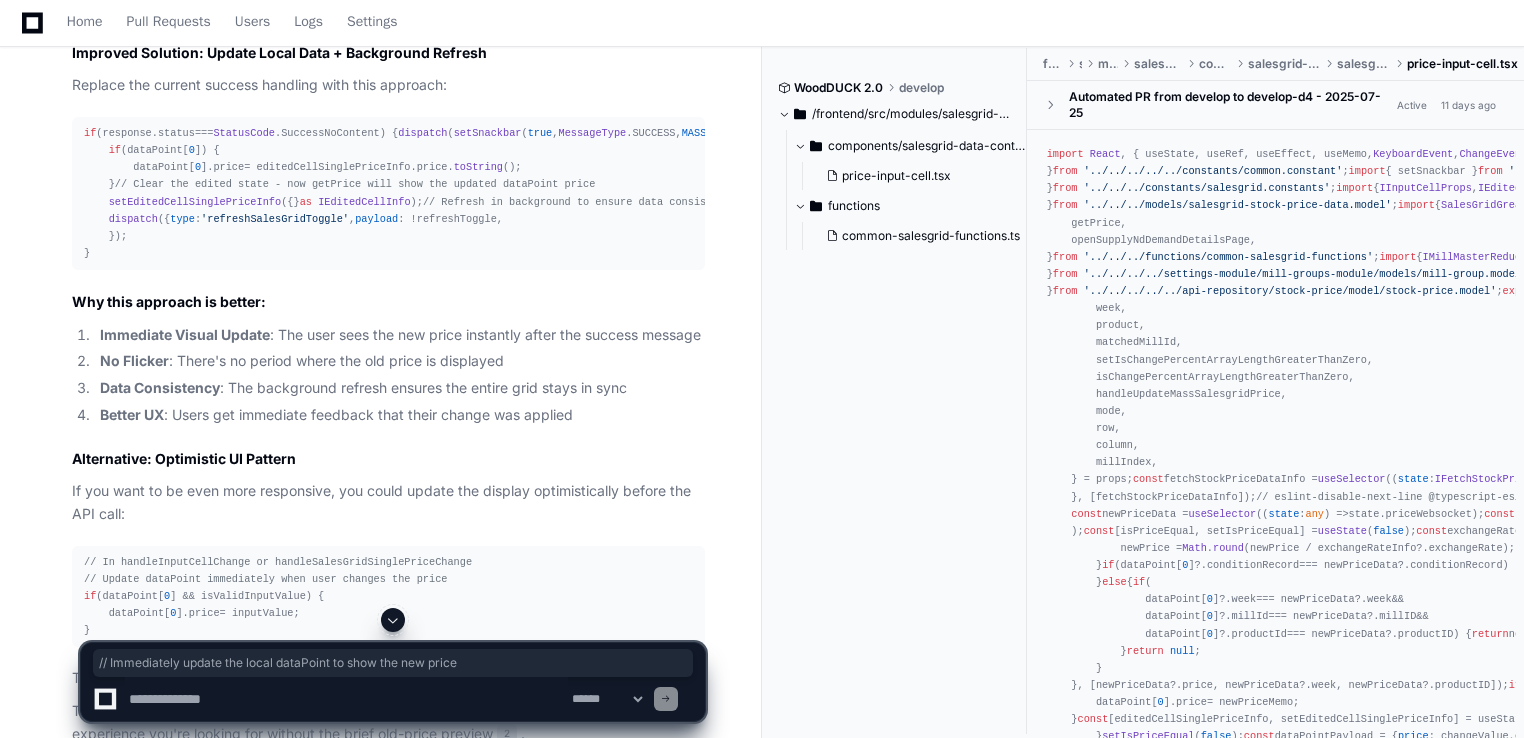 drag, startPoint x: 465, startPoint y: 393, endPoint x: 104, endPoint y: 391, distance: 361.00555 